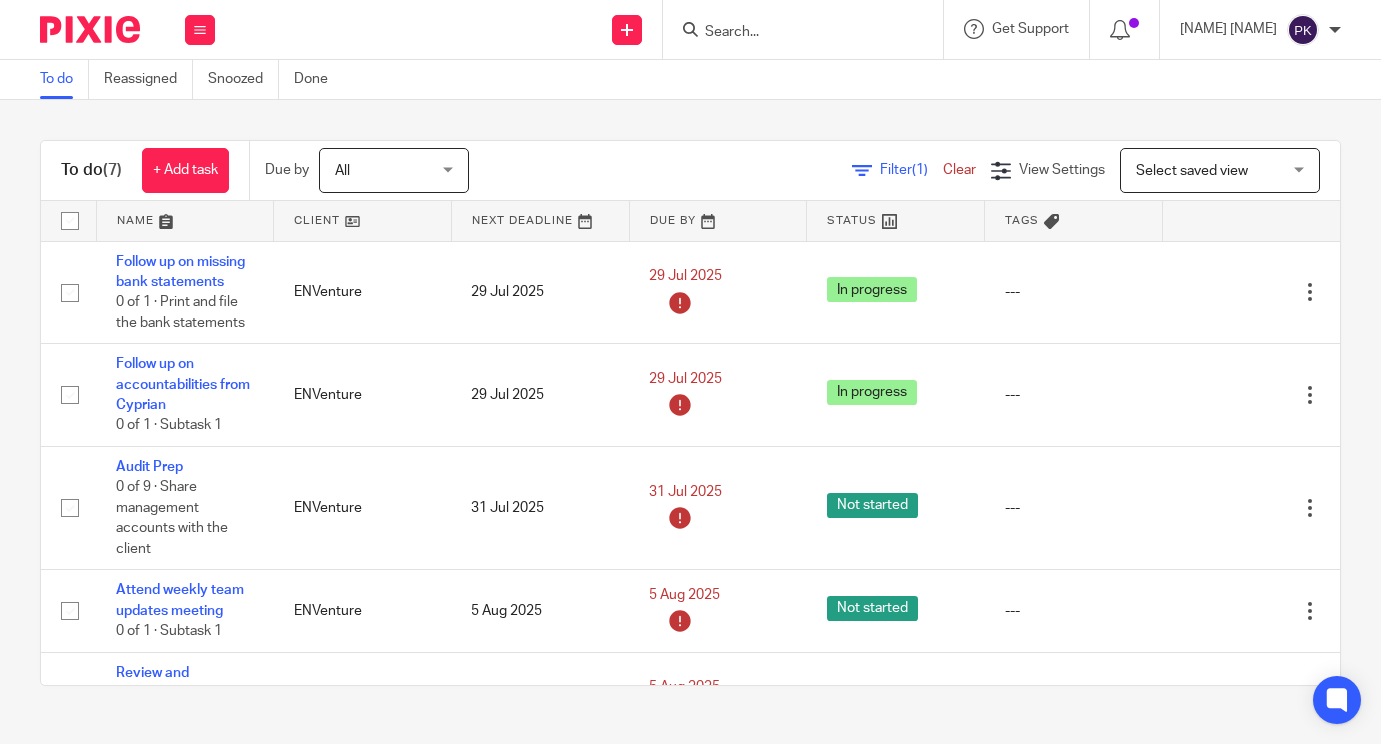 scroll, scrollTop: 0, scrollLeft: 0, axis: both 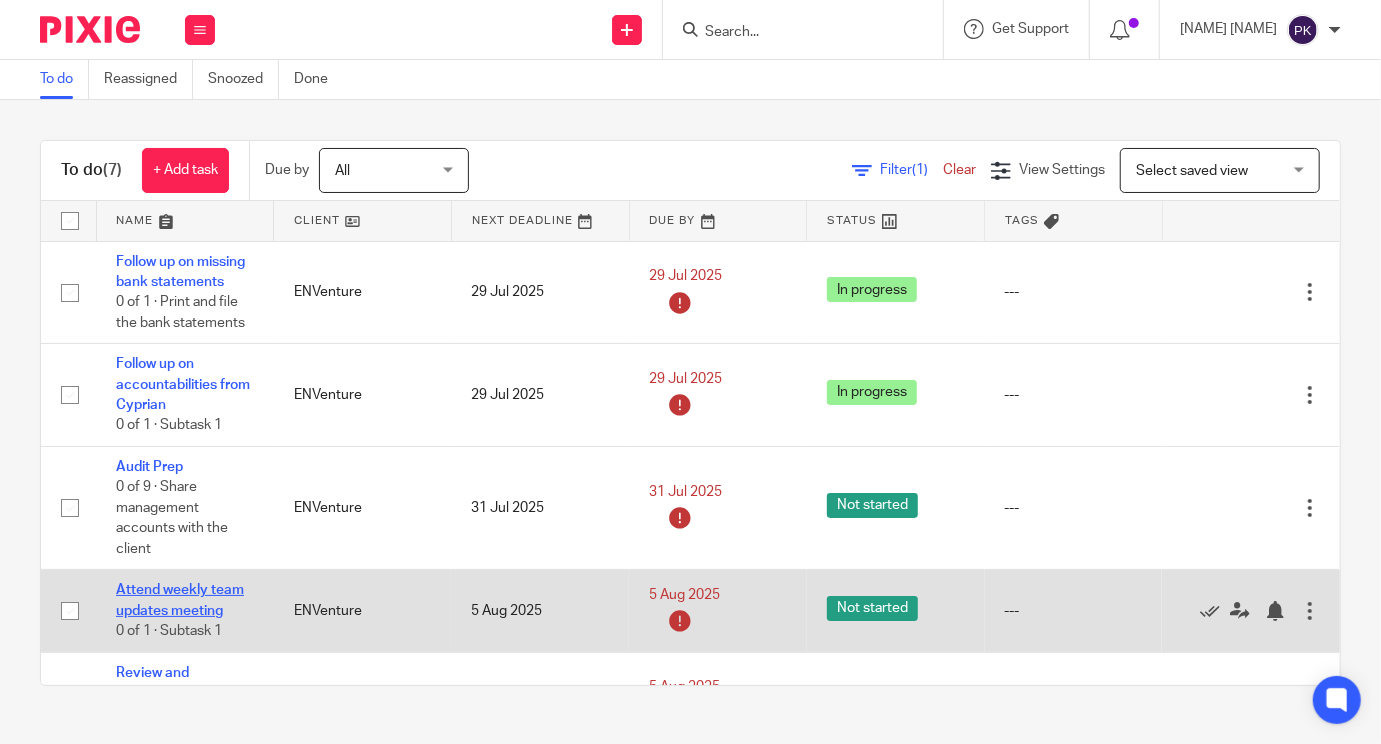 click on "Attend weekly team updates meeting" at bounding box center [180, 600] 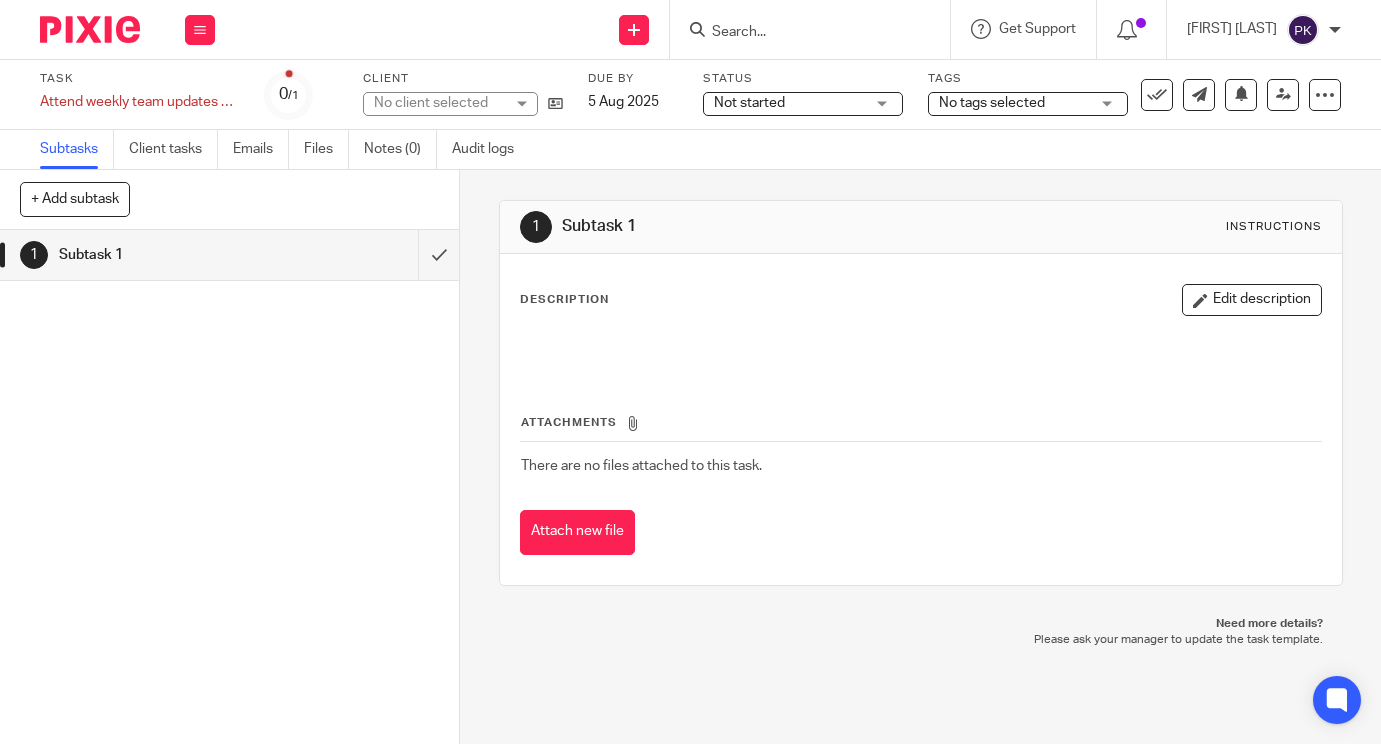 scroll, scrollTop: 0, scrollLeft: 0, axis: both 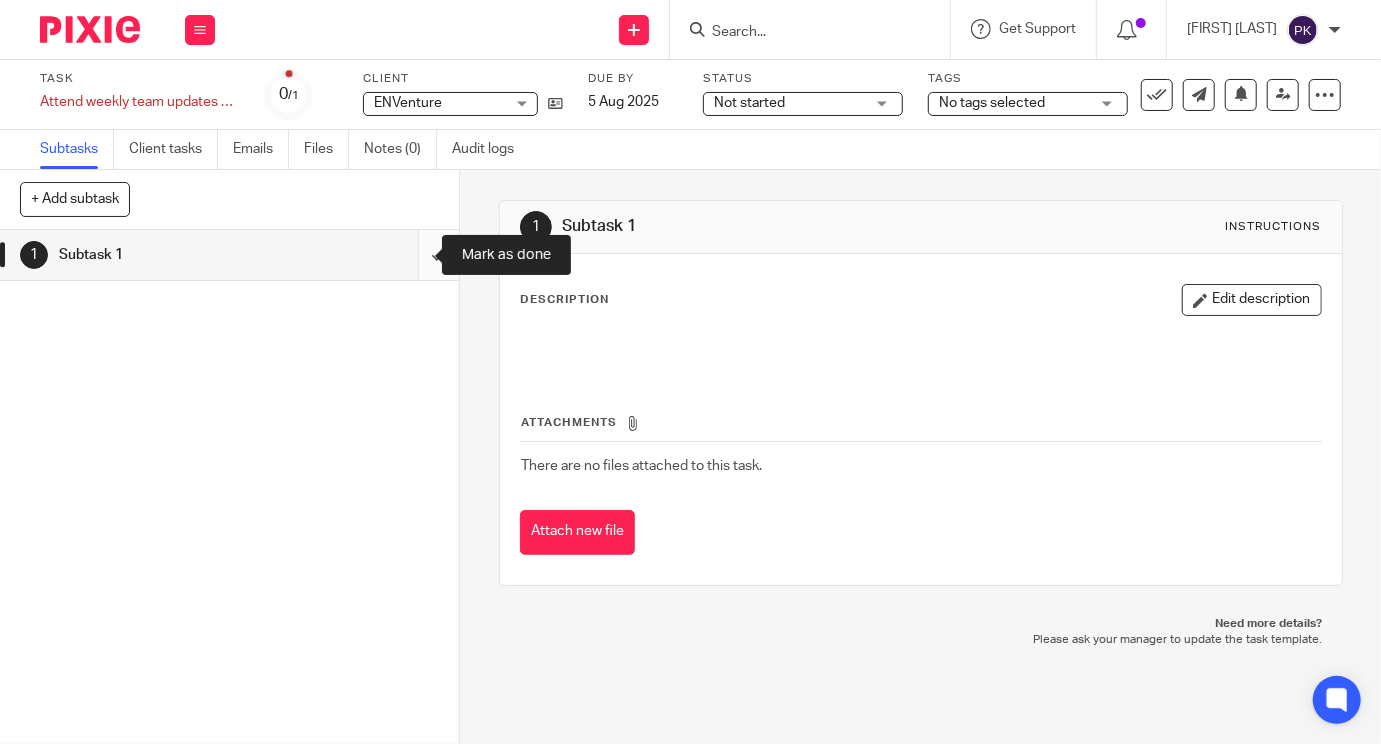 click at bounding box center [229, 255] 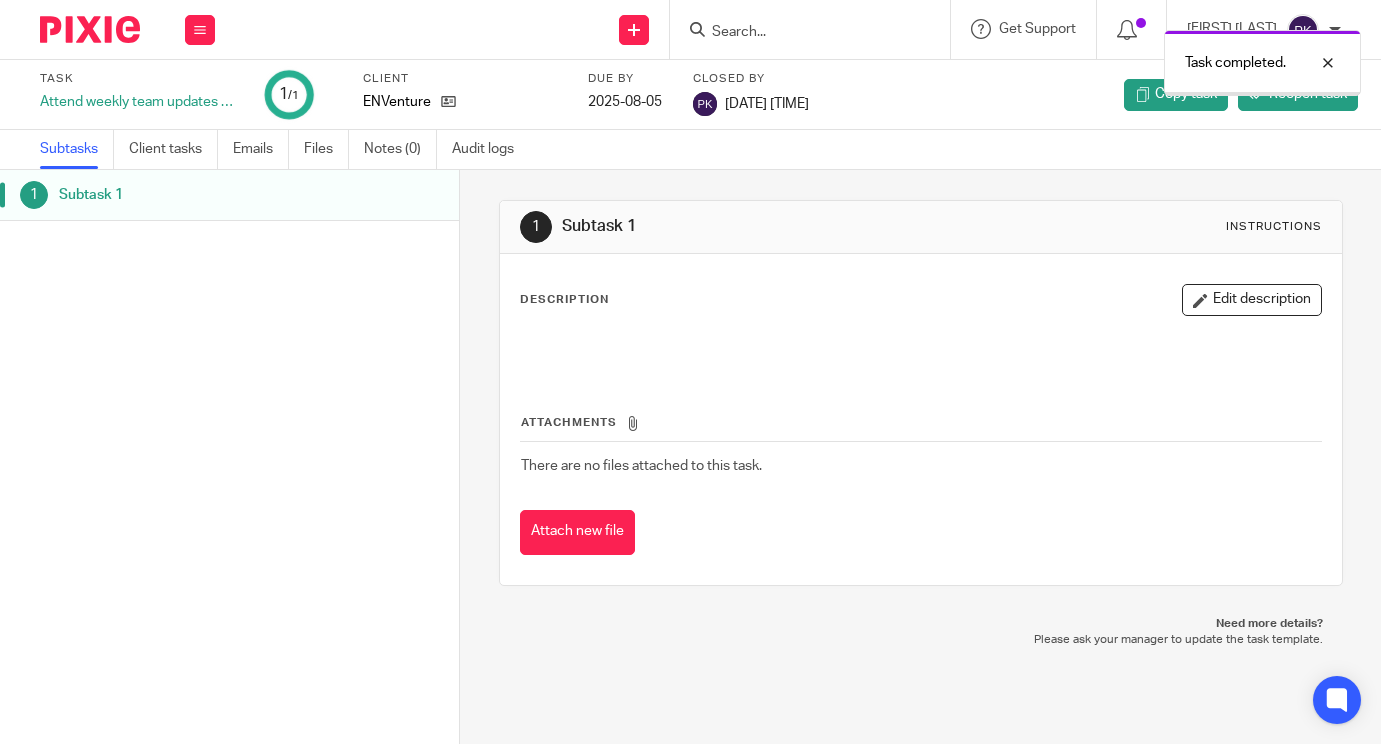 scroll, scrollTop: 0, scrollLeft: 0, axis: both 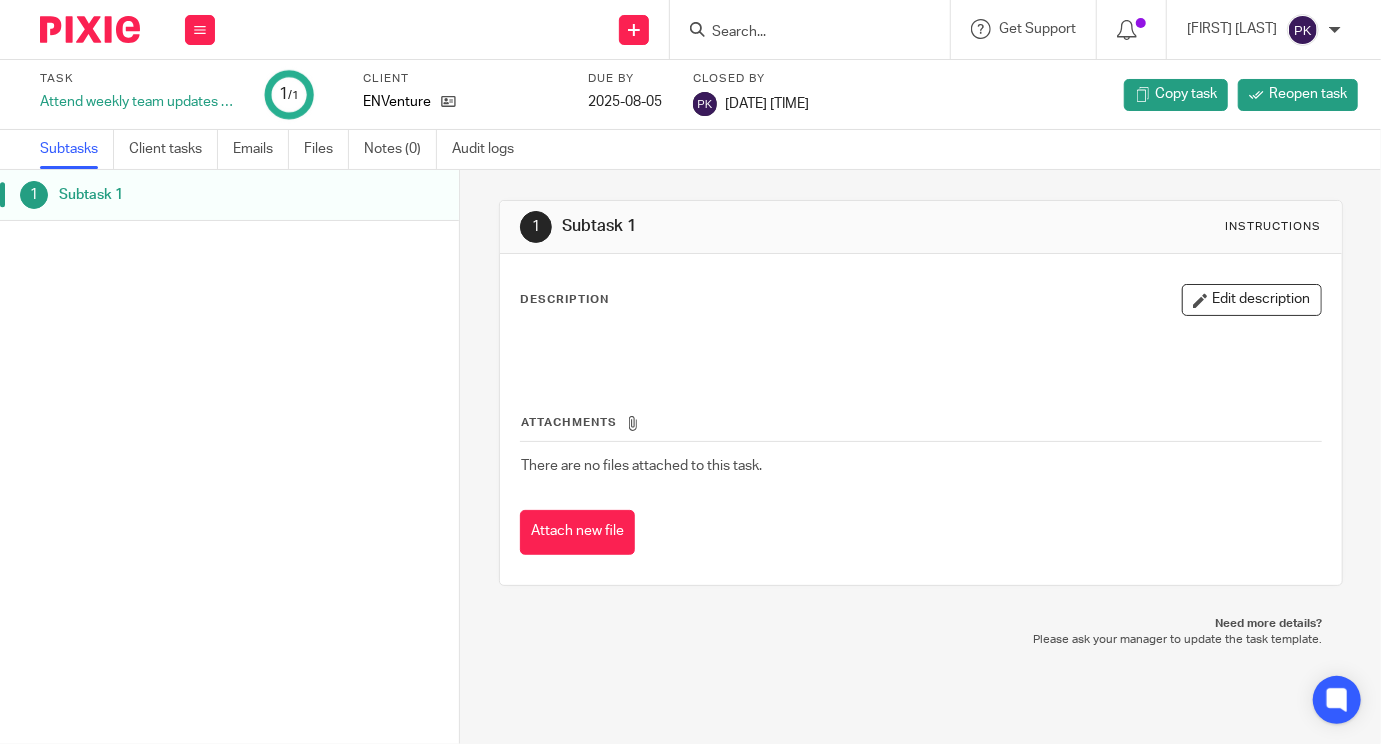 click on "Work
Email
Clients
Team
Reports
Settings" at bounding box center (200, 29) 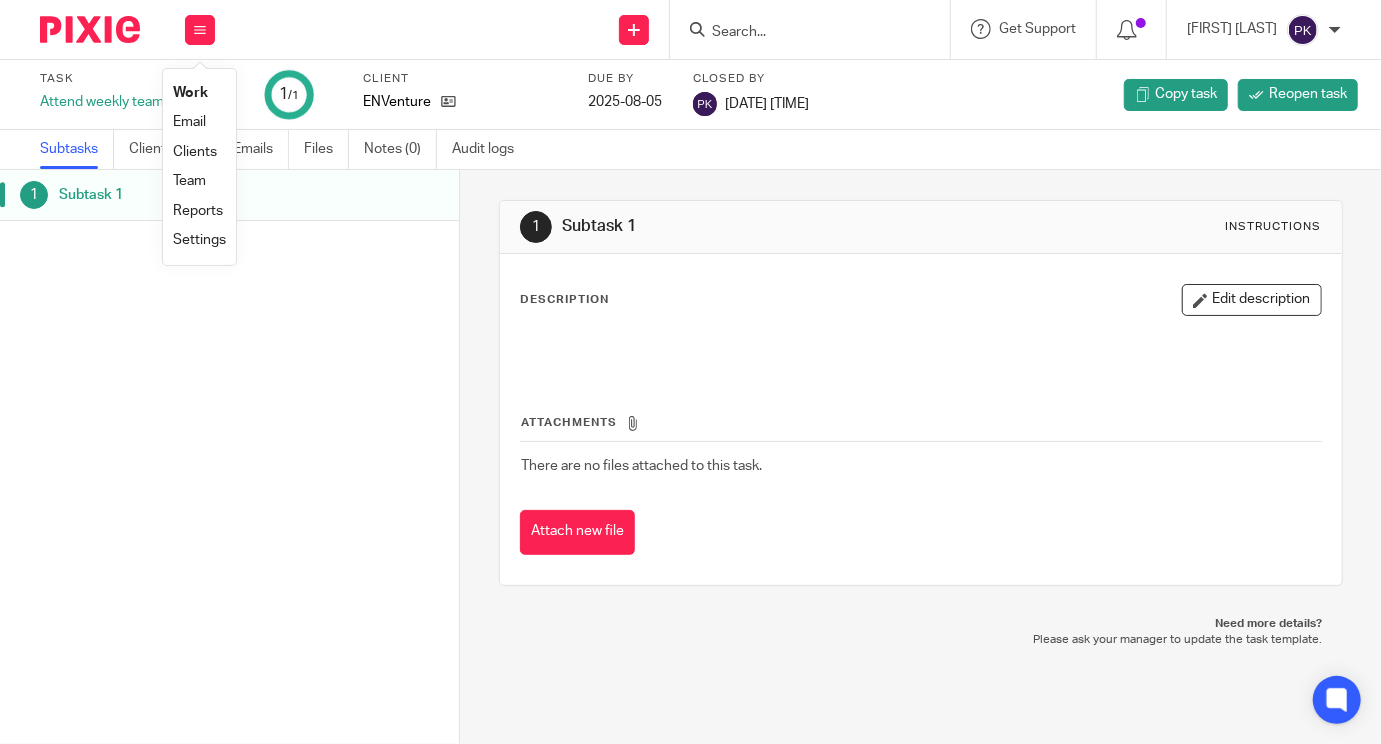 click on "Work" at bounding box center [190, 93] 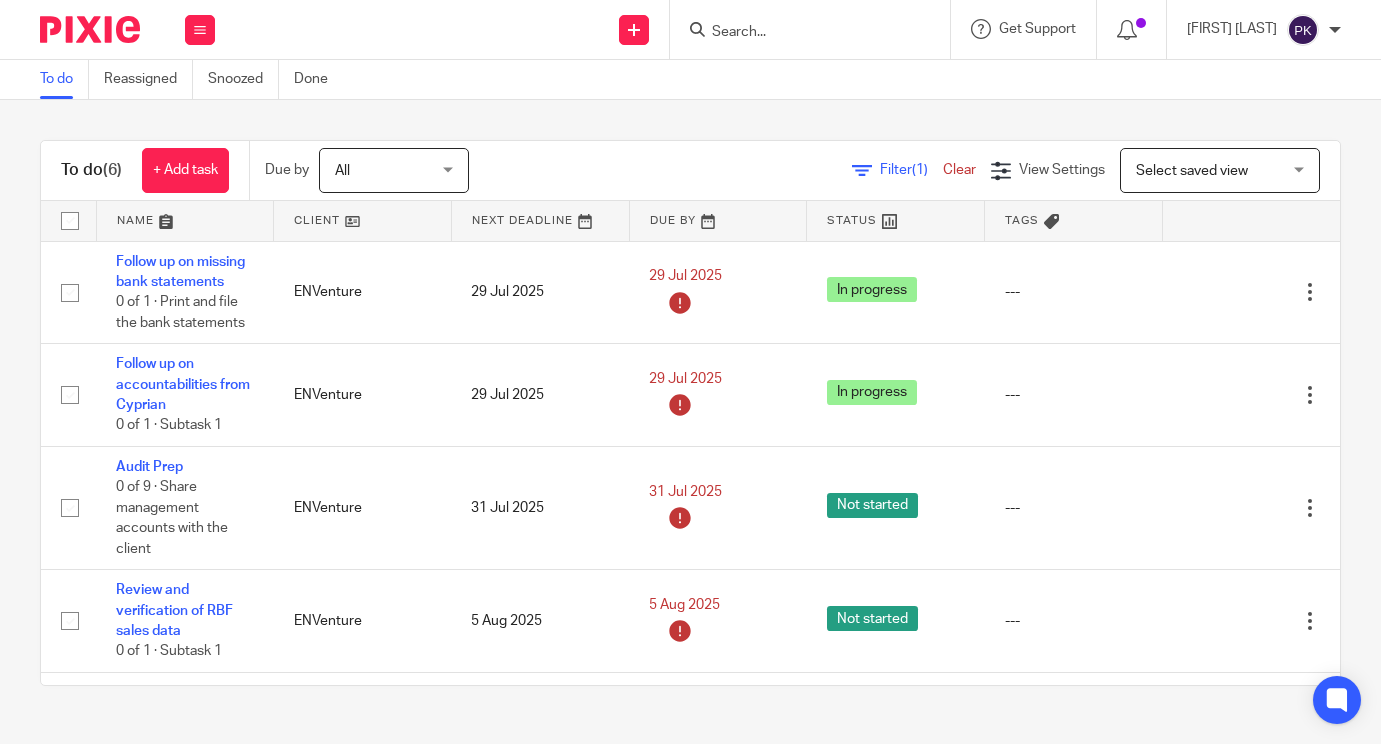 scroll, scrollTop: 0, scrollLeft: 0, axis: both 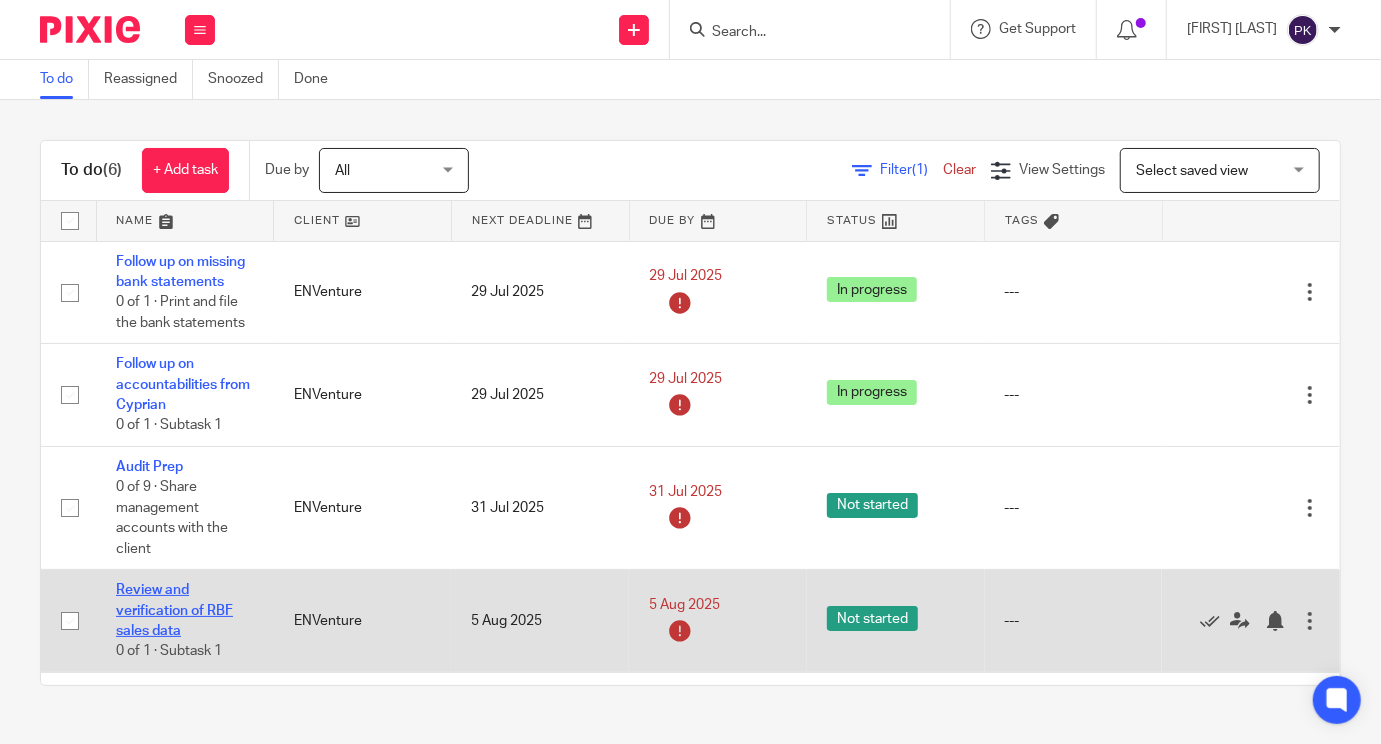 click on "Review and verification of RBF sales data" at bounding box center [174, 610] 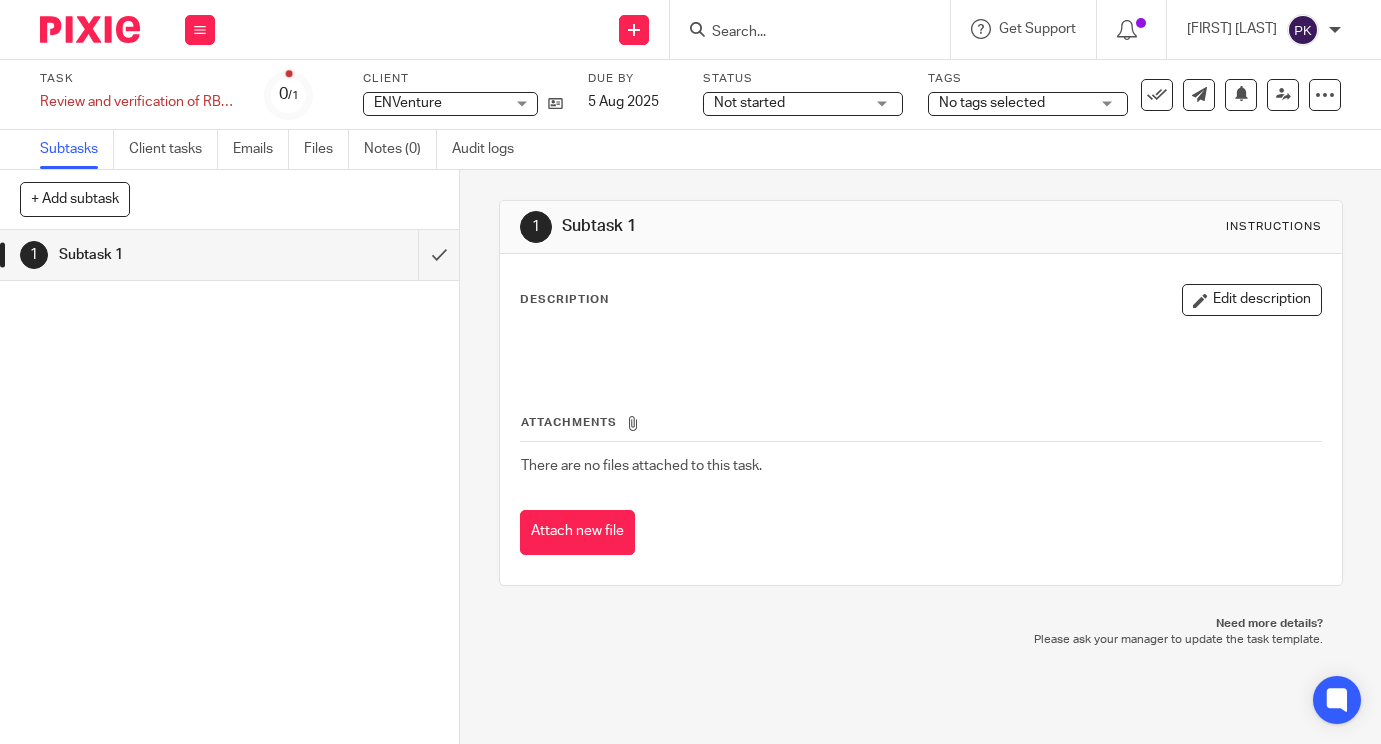 scroll, scrollTop: 0, scrollLeft: 0, axis: both 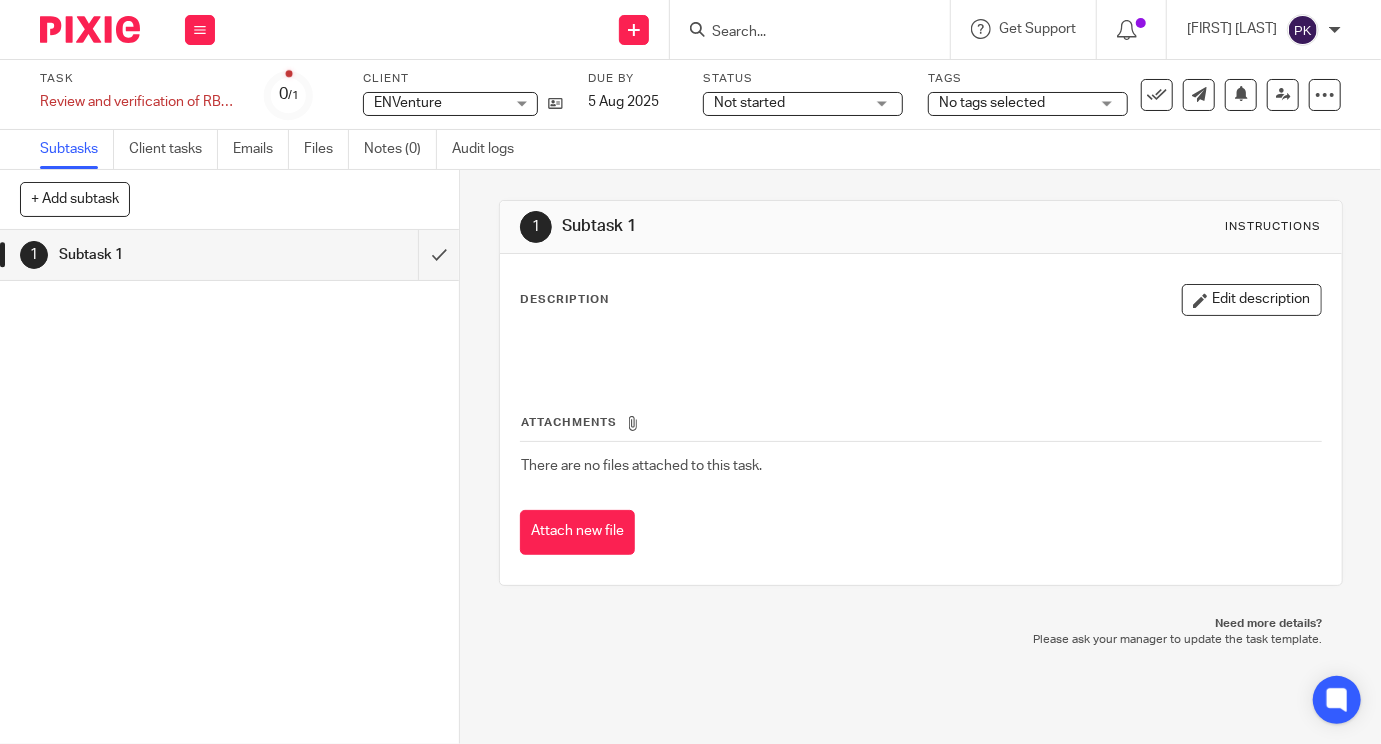 click on "Not started
Not started" at bounding box center (803, 104) 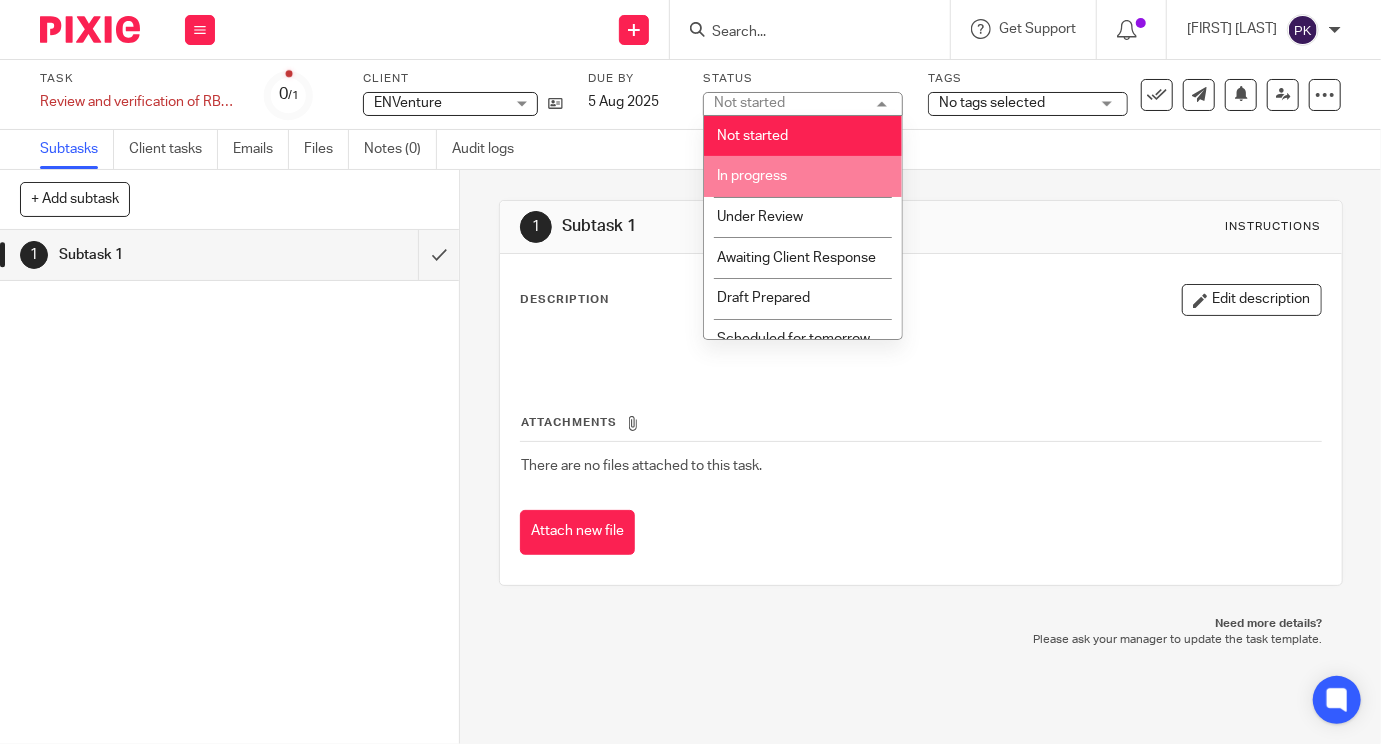 click on "In progress" at bounding box center (803, 176) 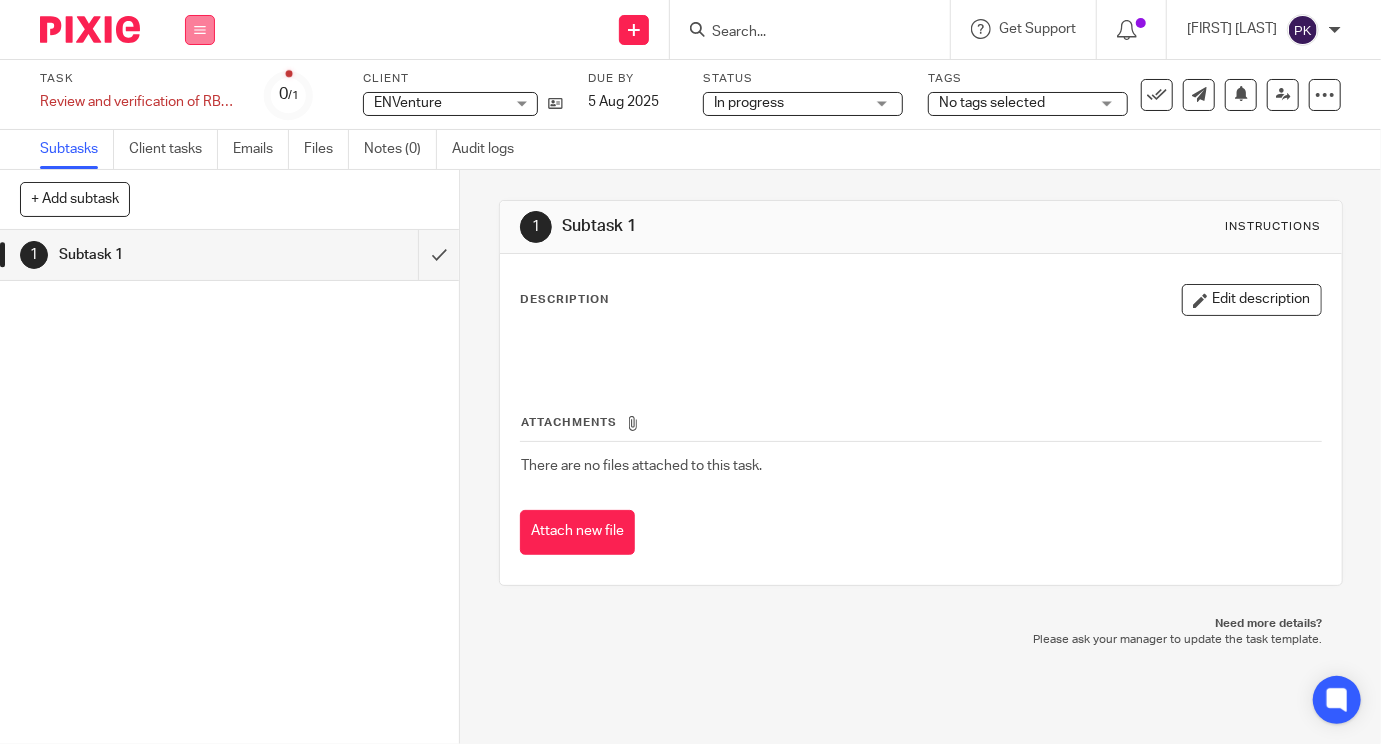 click at bounding box center (200, 30) 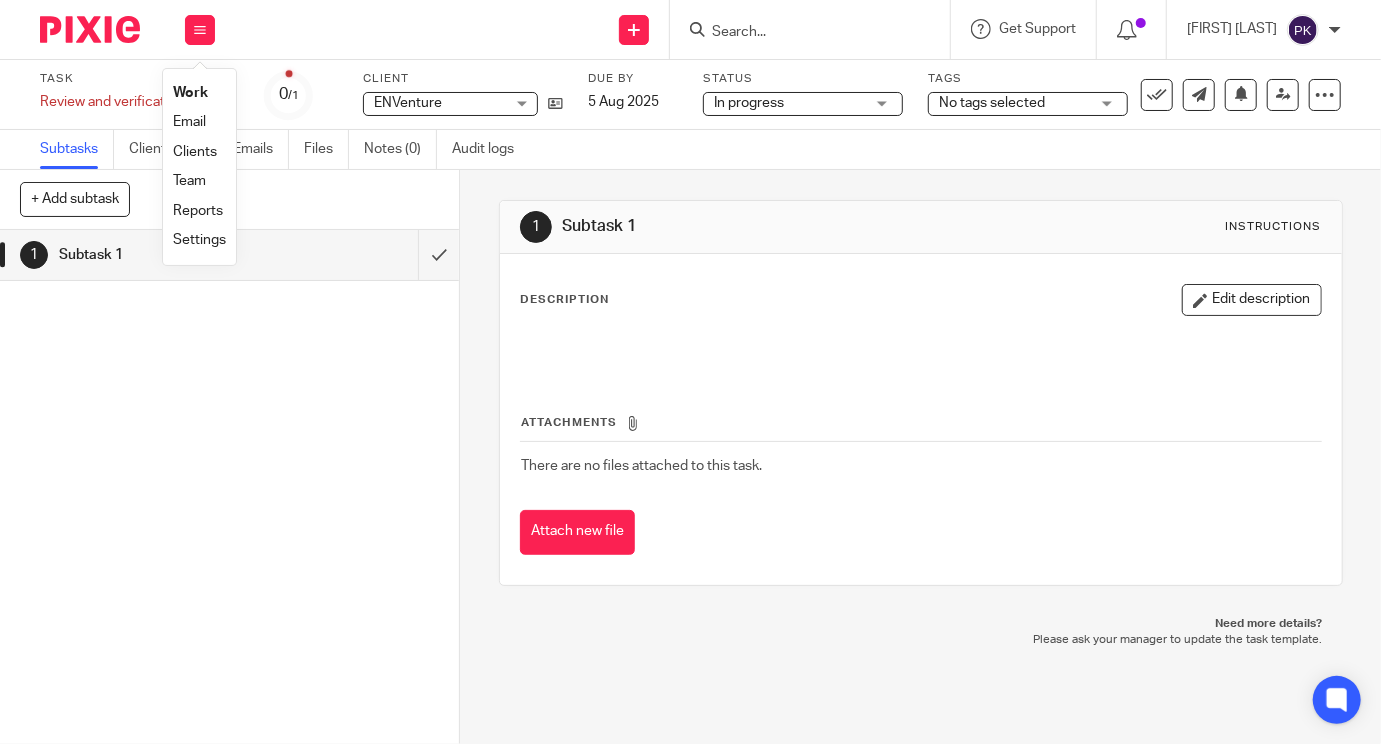 click on "Work" at bounding box center (190, 93) 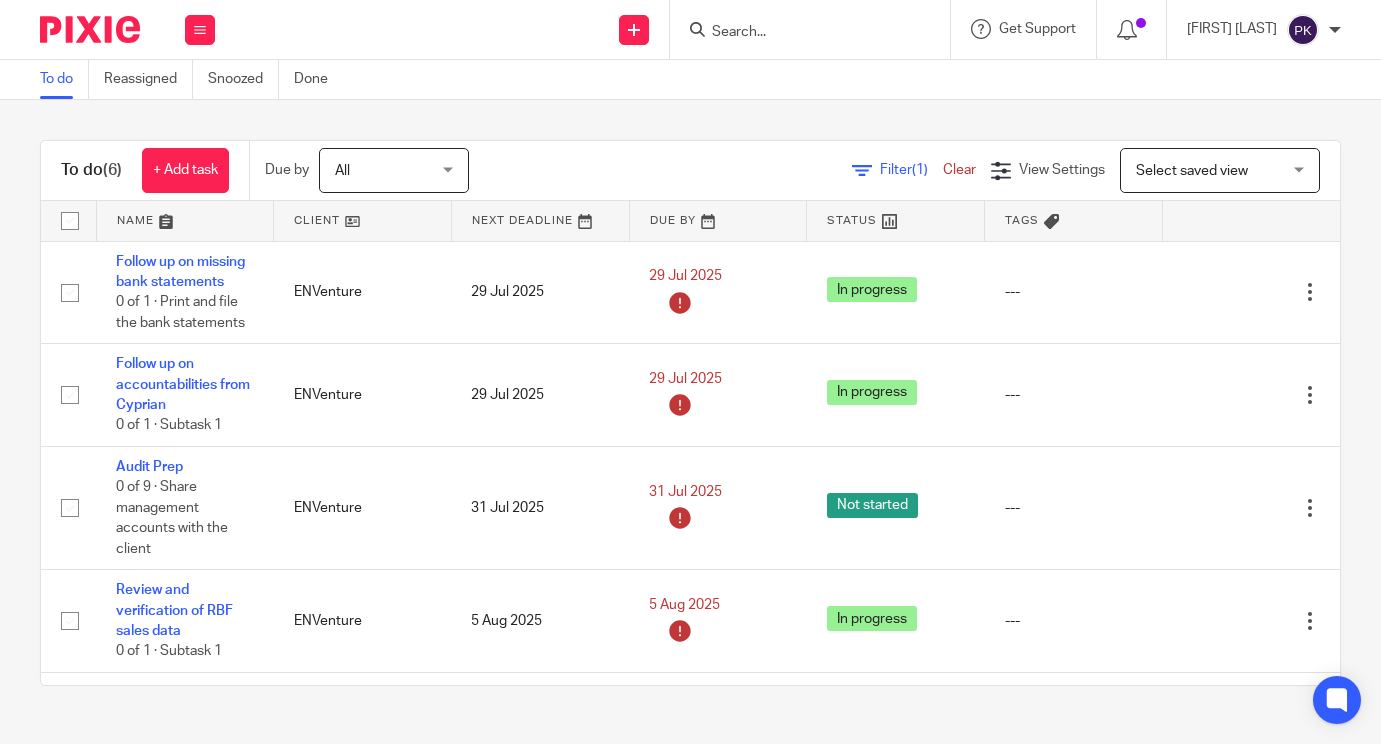 scroll, scrollTop: 0, scrollLeft: 0, axis: both 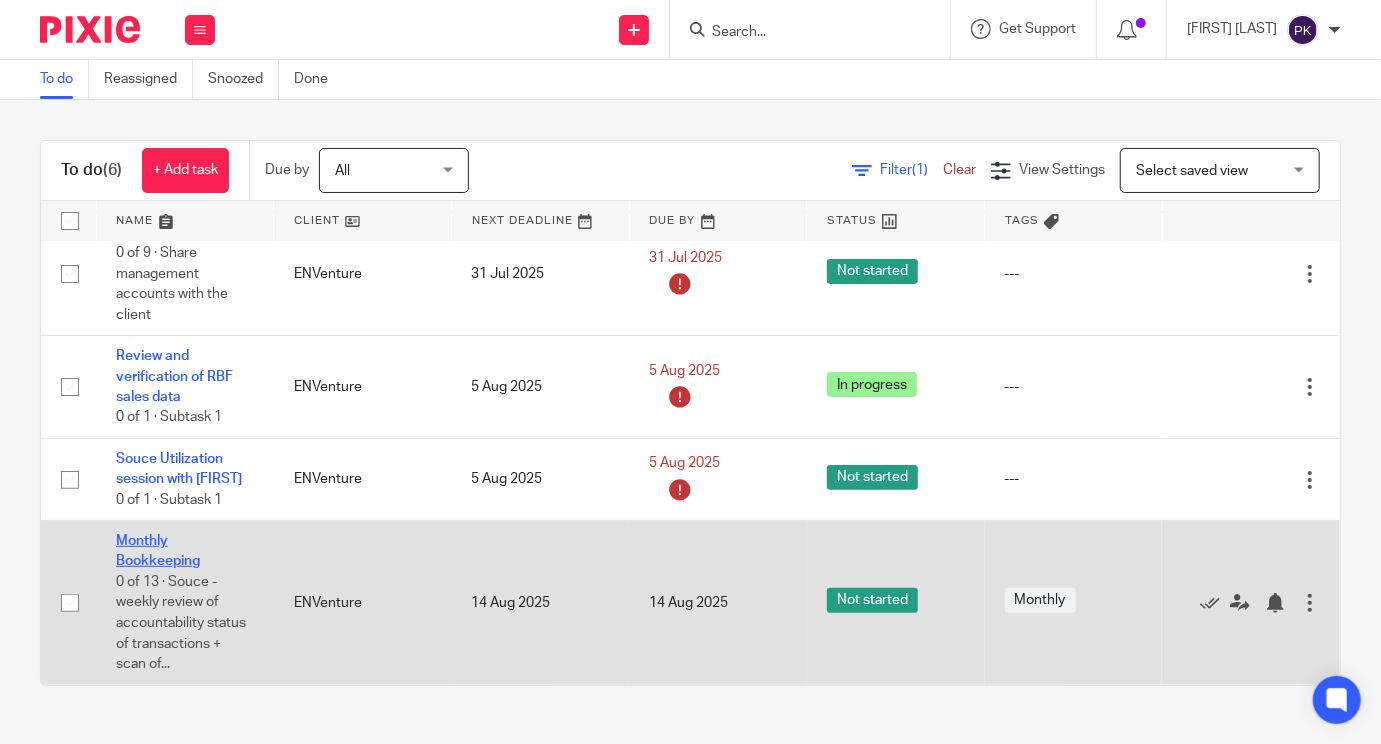 click on "Monthly Bookkeeping" at bounding box center [158, 551] 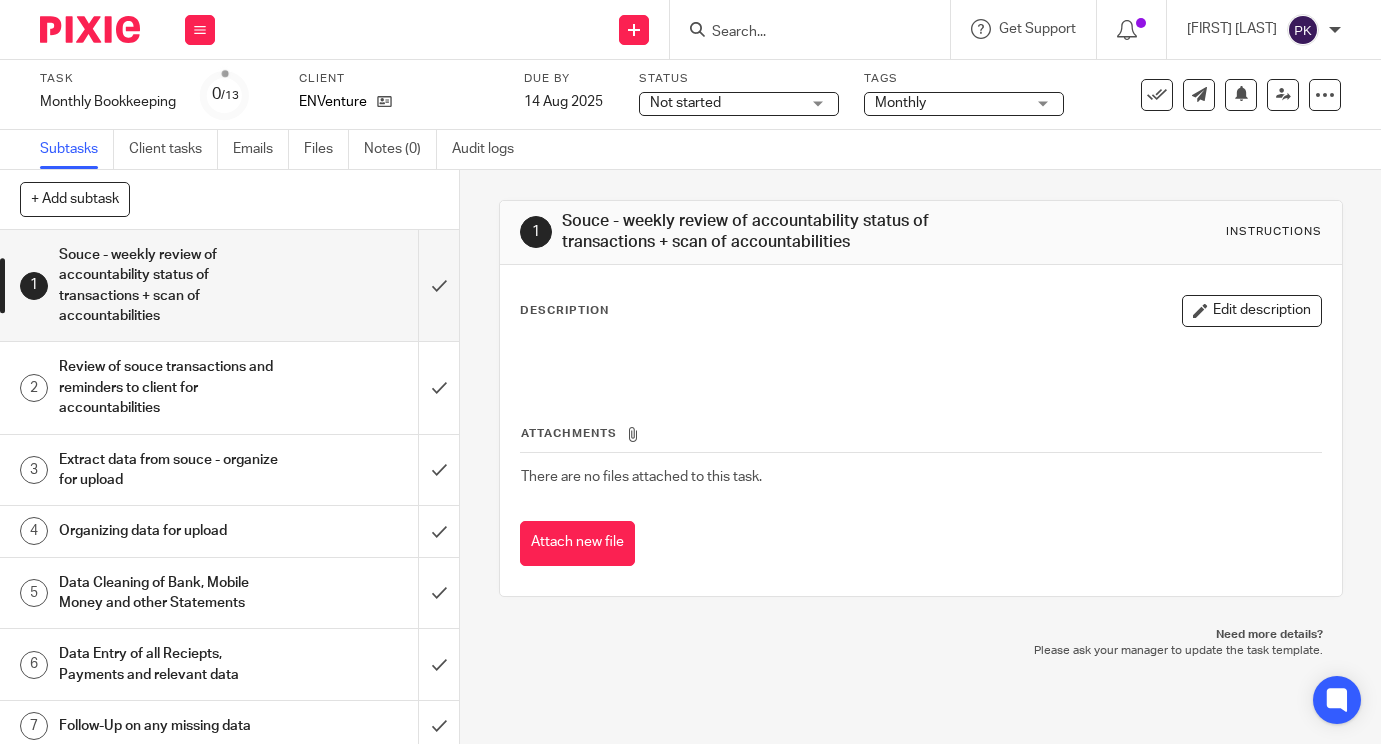 scroll, scrollTop: 0, scrollLeft: 0, axis: both 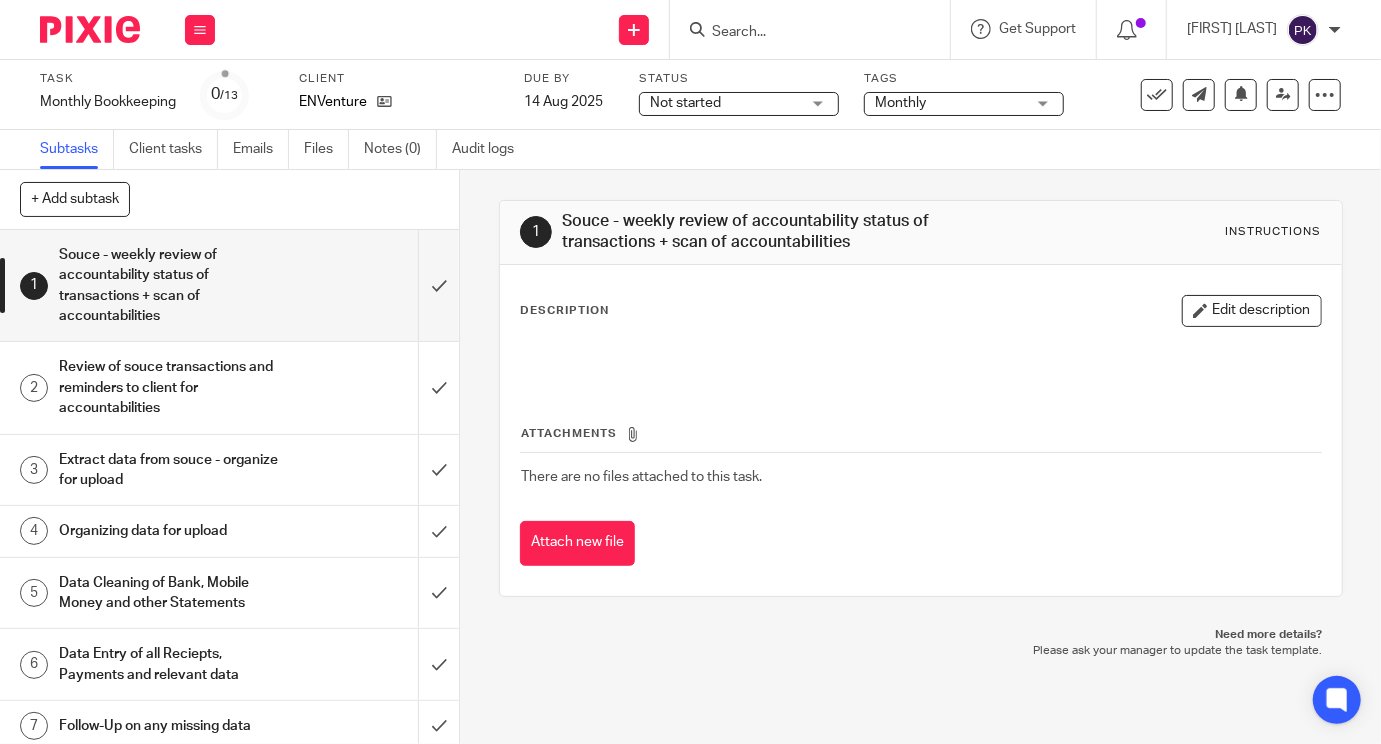 click on "Not started
Not started" at bounding box center [739, 104] 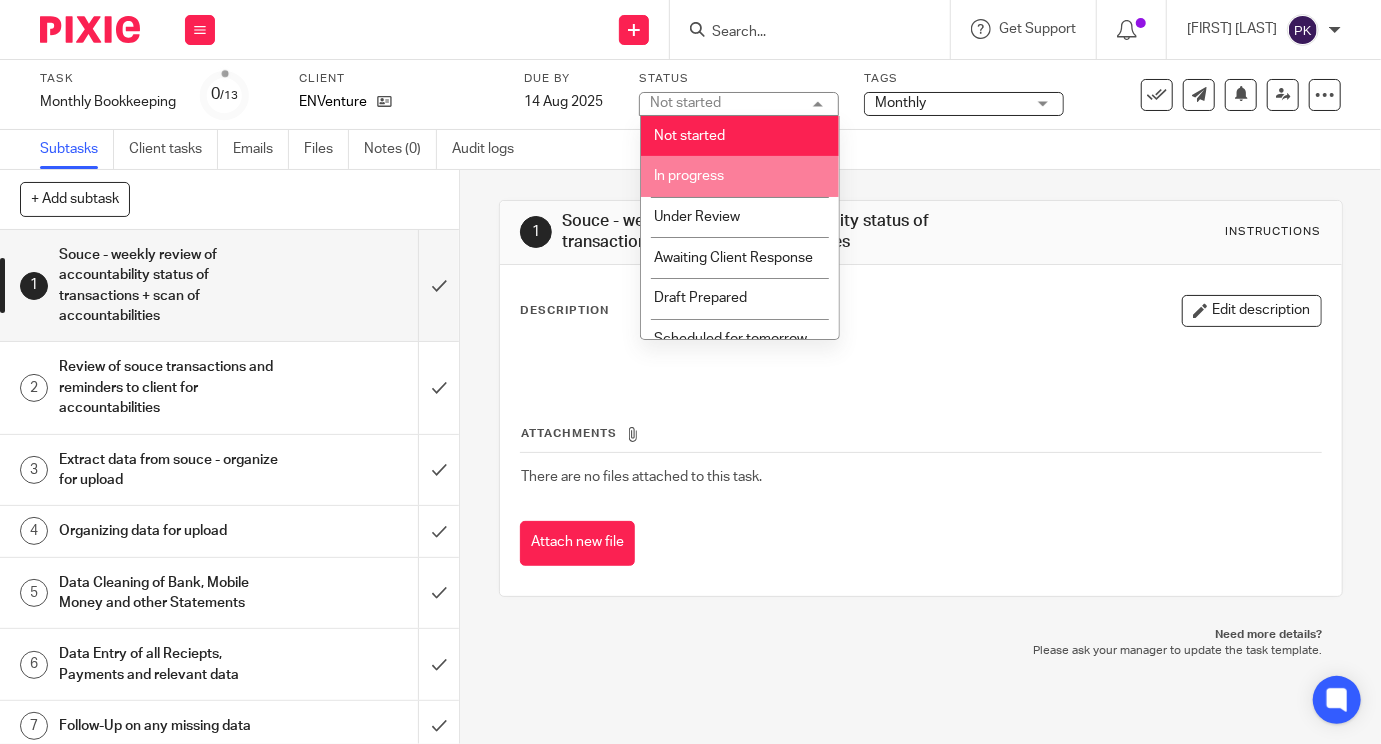 click on "In progress" at bounding box center [740, 176] 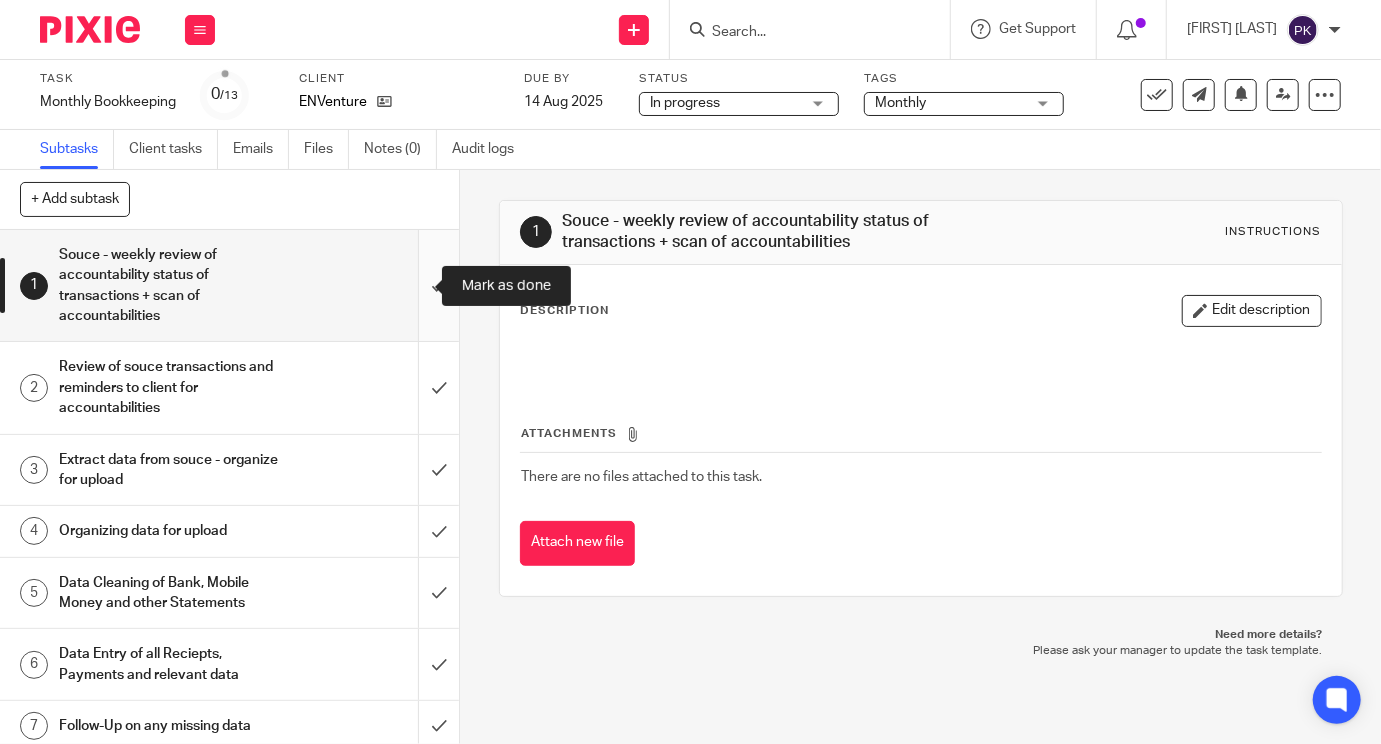 click at bounding box center (229, 285) 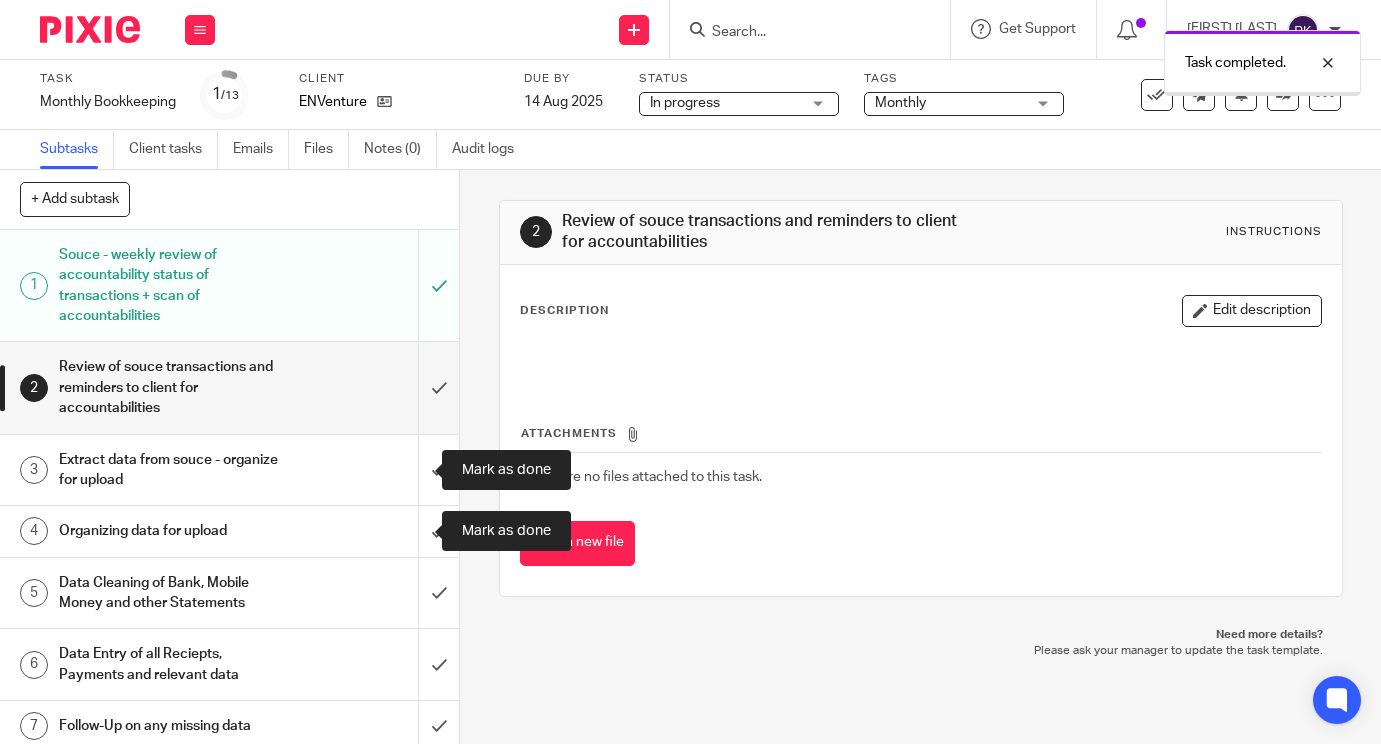 scroll, scrollTop: 0, scrollLeft: 0, axis: both 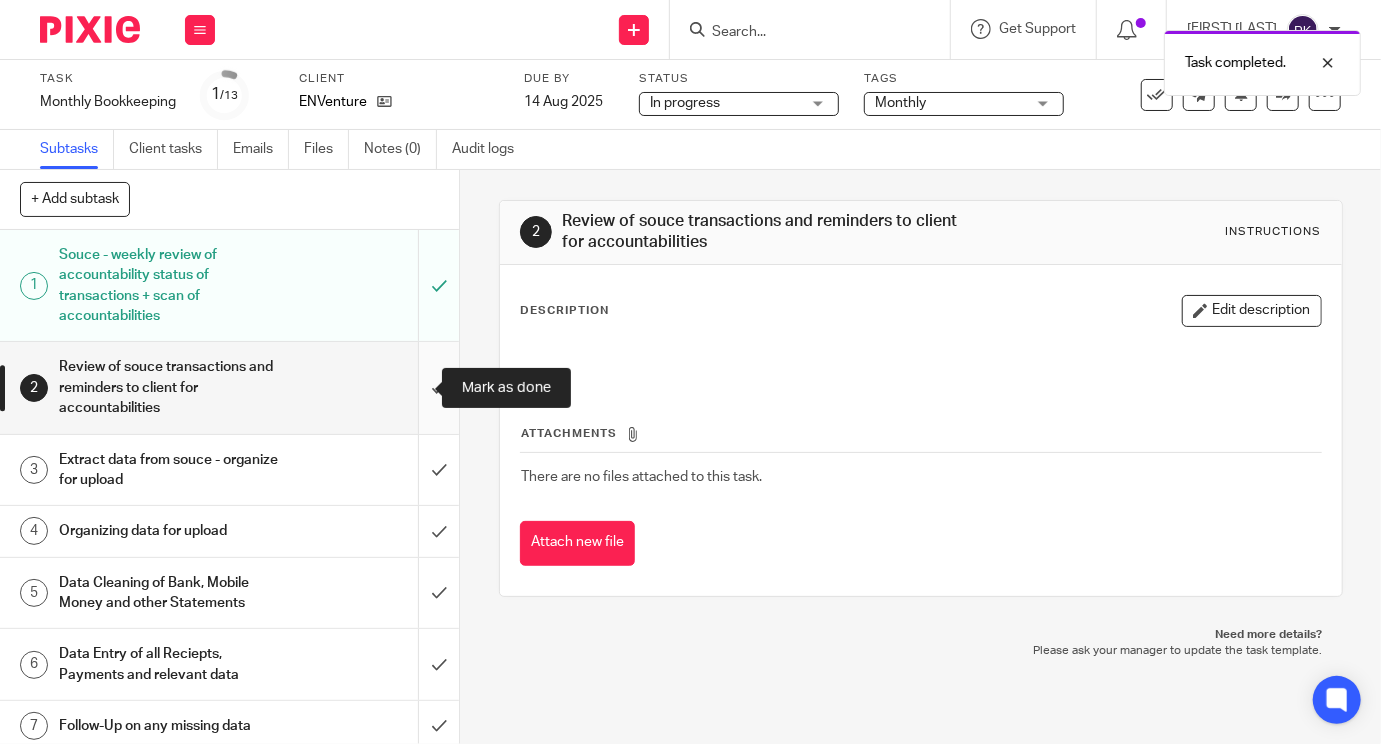 click at bounding box center (229, 387) 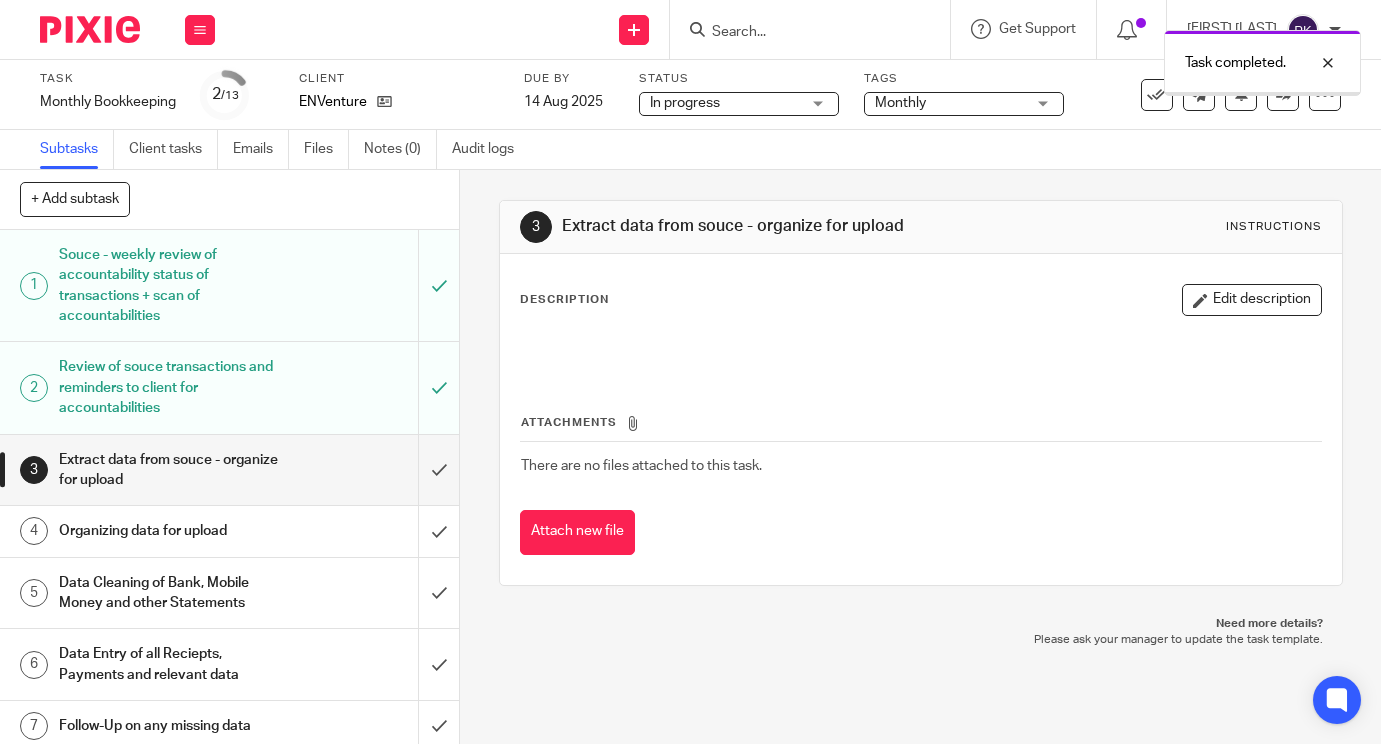 scroll, scrollTop: 0, scrollLeft: 0, axis: both 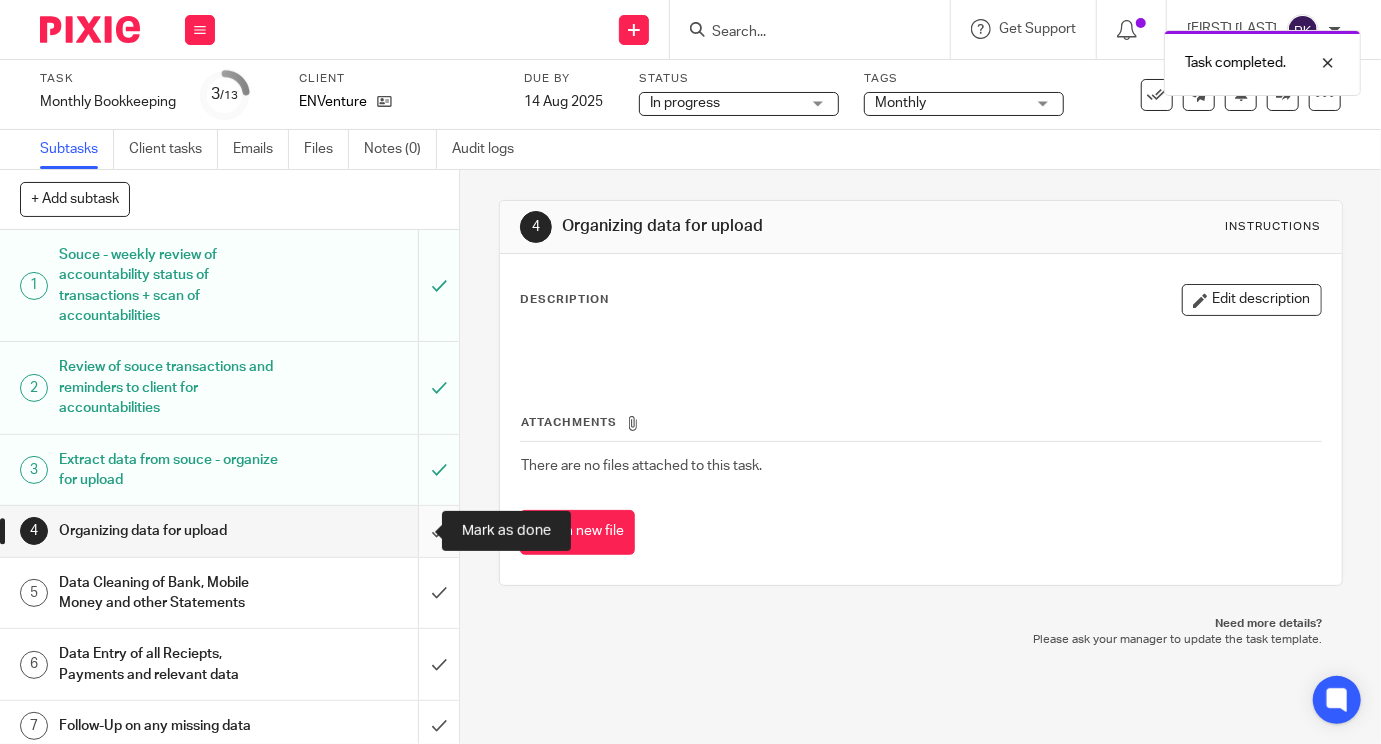 click at bounding box center (229, 531) 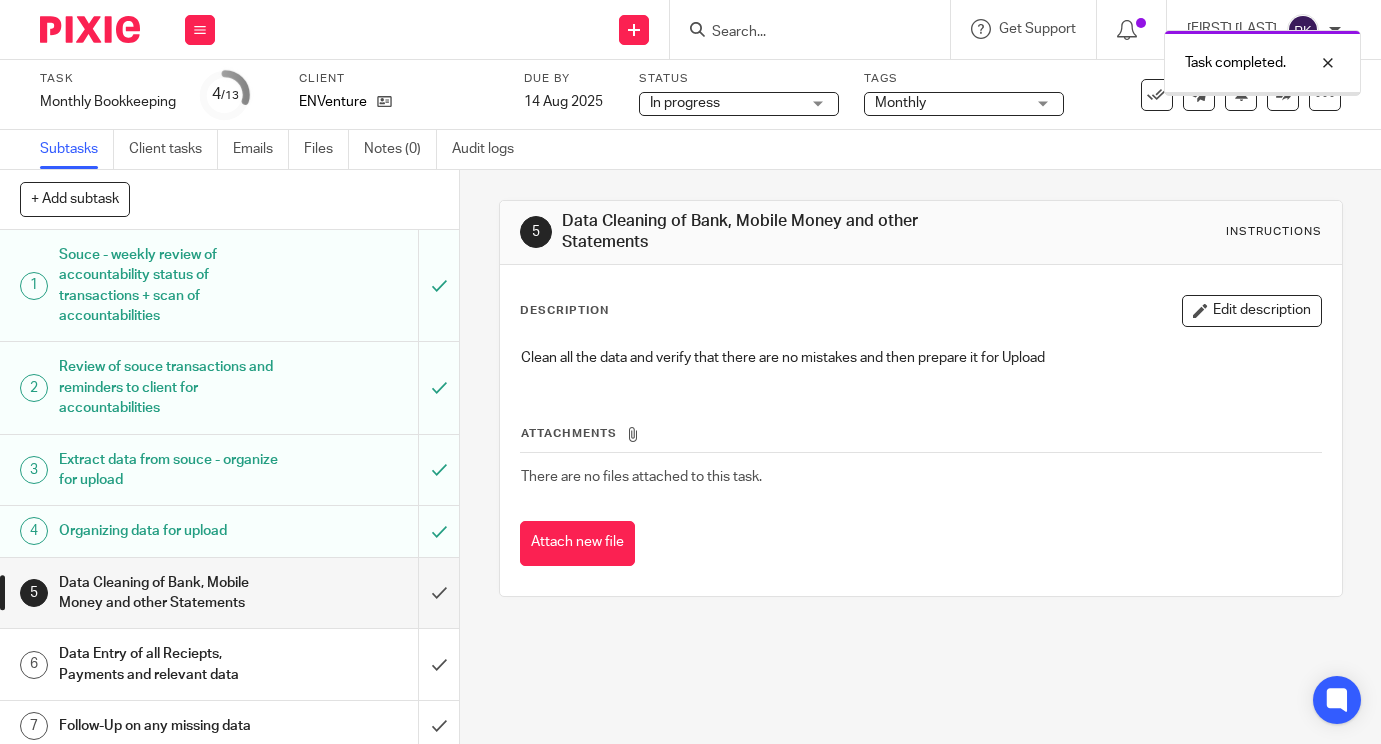 scroll, scrollTop: 0, scrollLeft: 0, axis: both 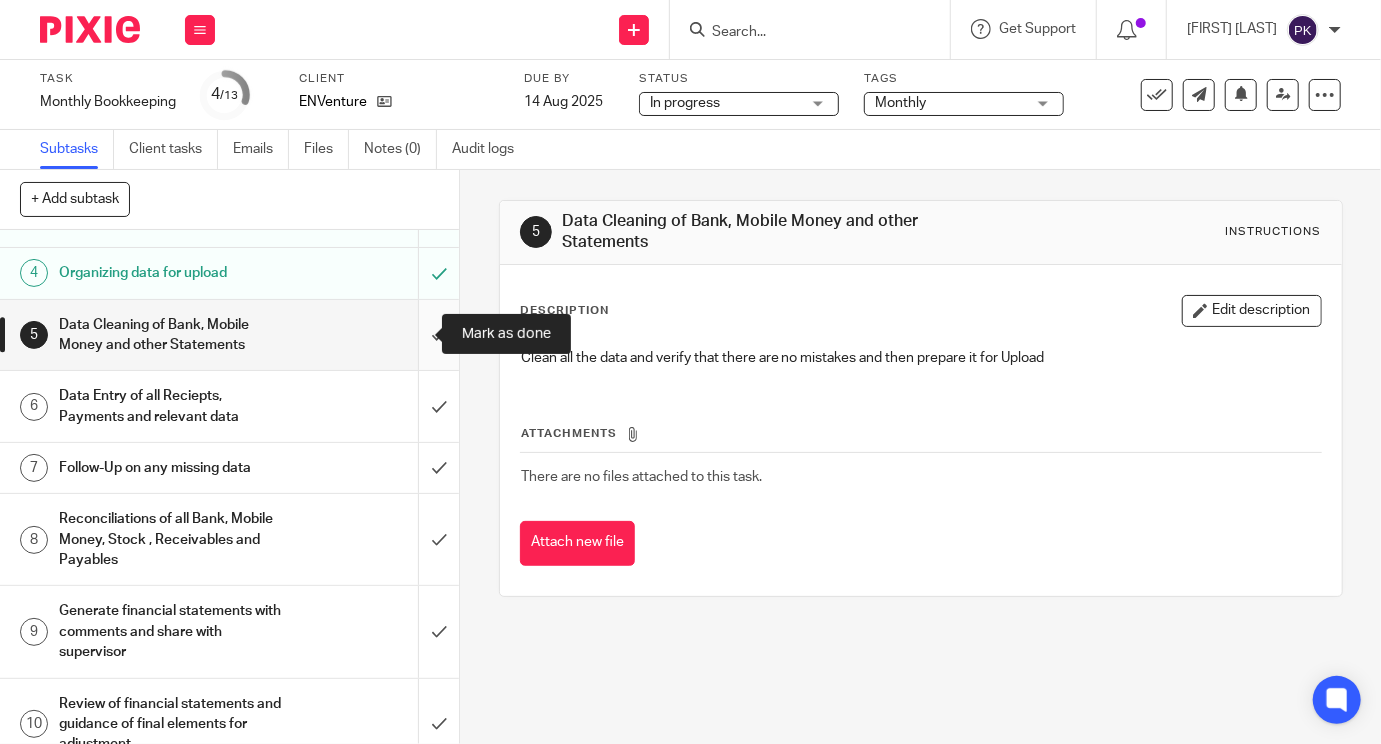 click at bounding box center [229, 335] 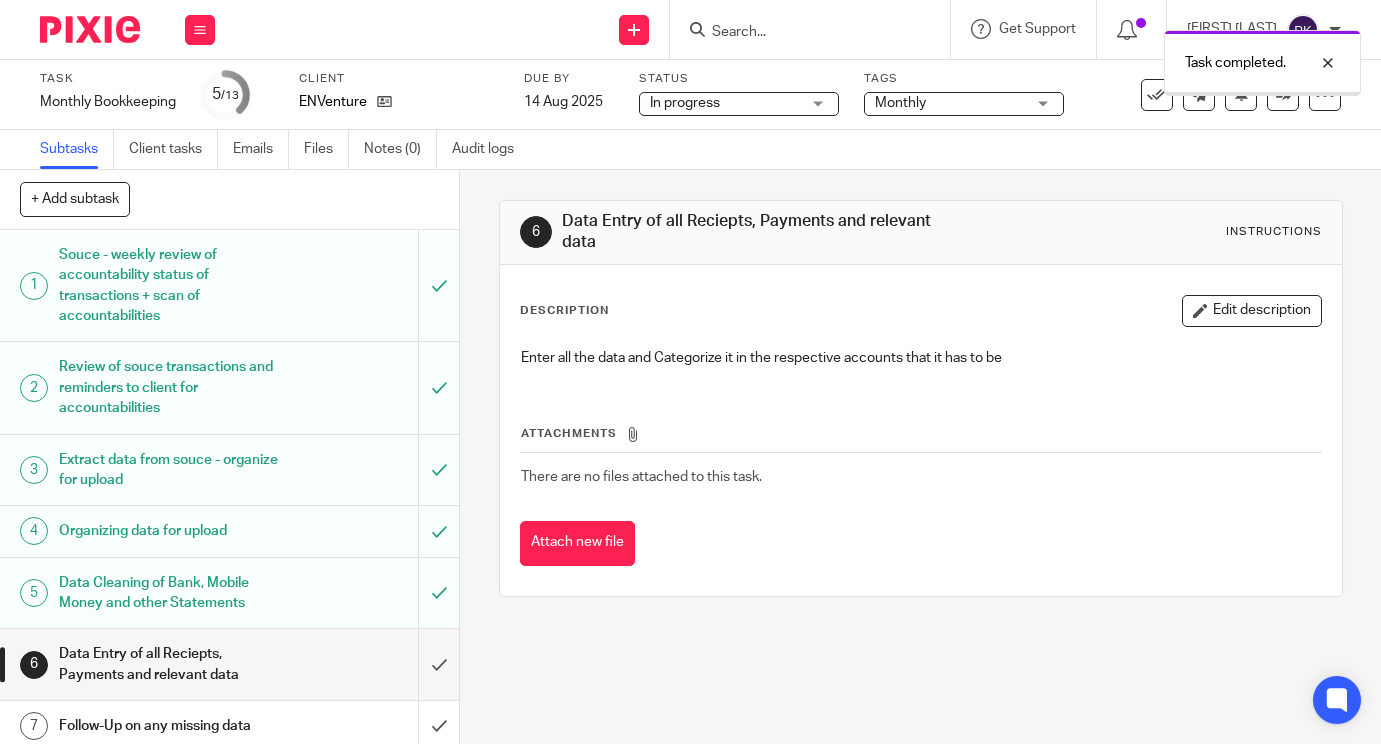 scroll, scrollTop: 0, scrollLeft: 0, axis: both 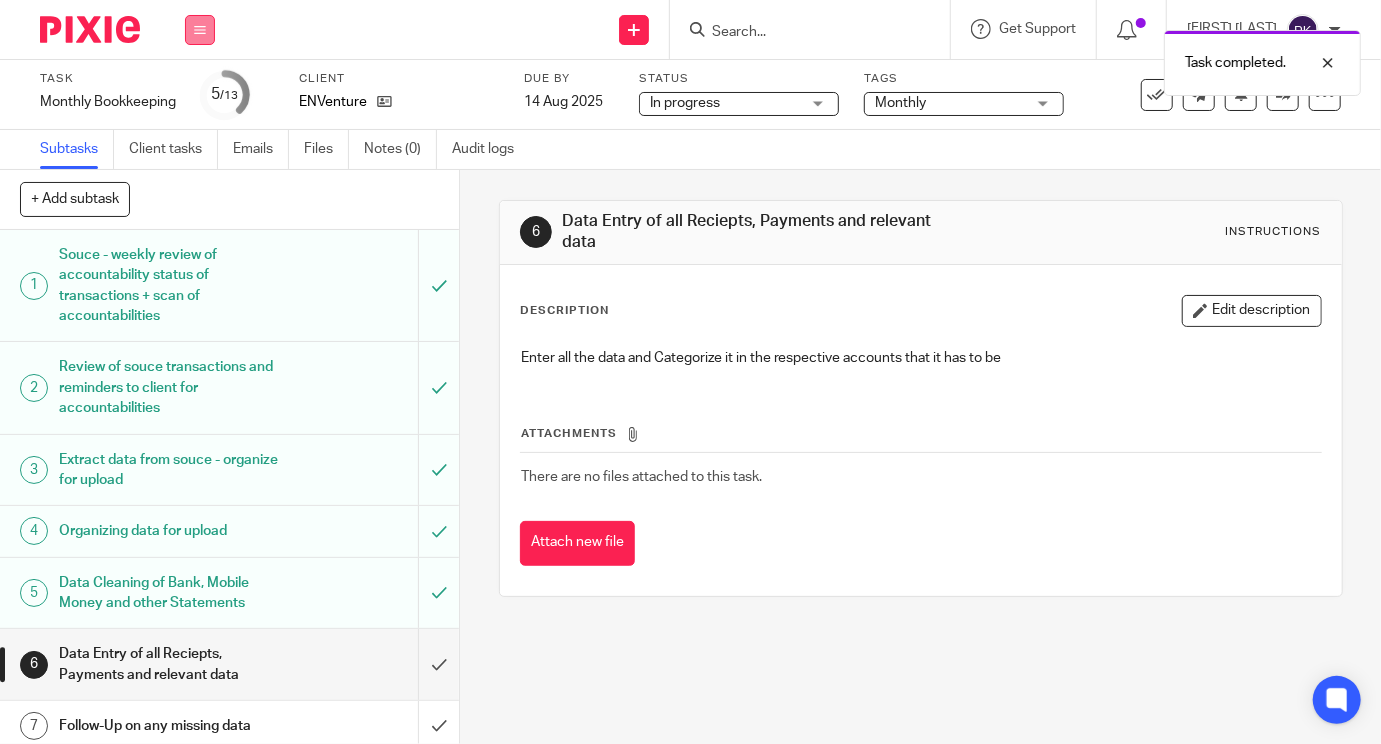 click at bounding box center [200, 30] 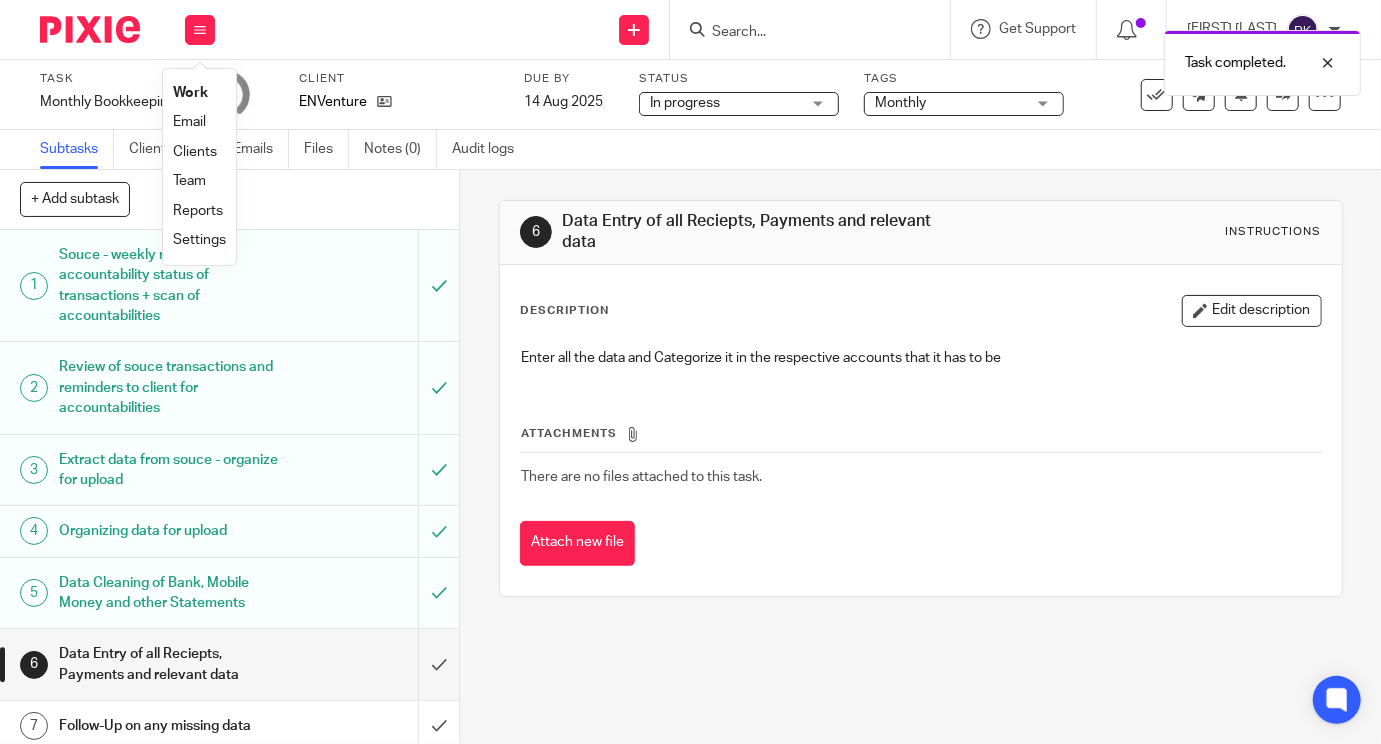 click on "Work" at bounding box center [190, 93] 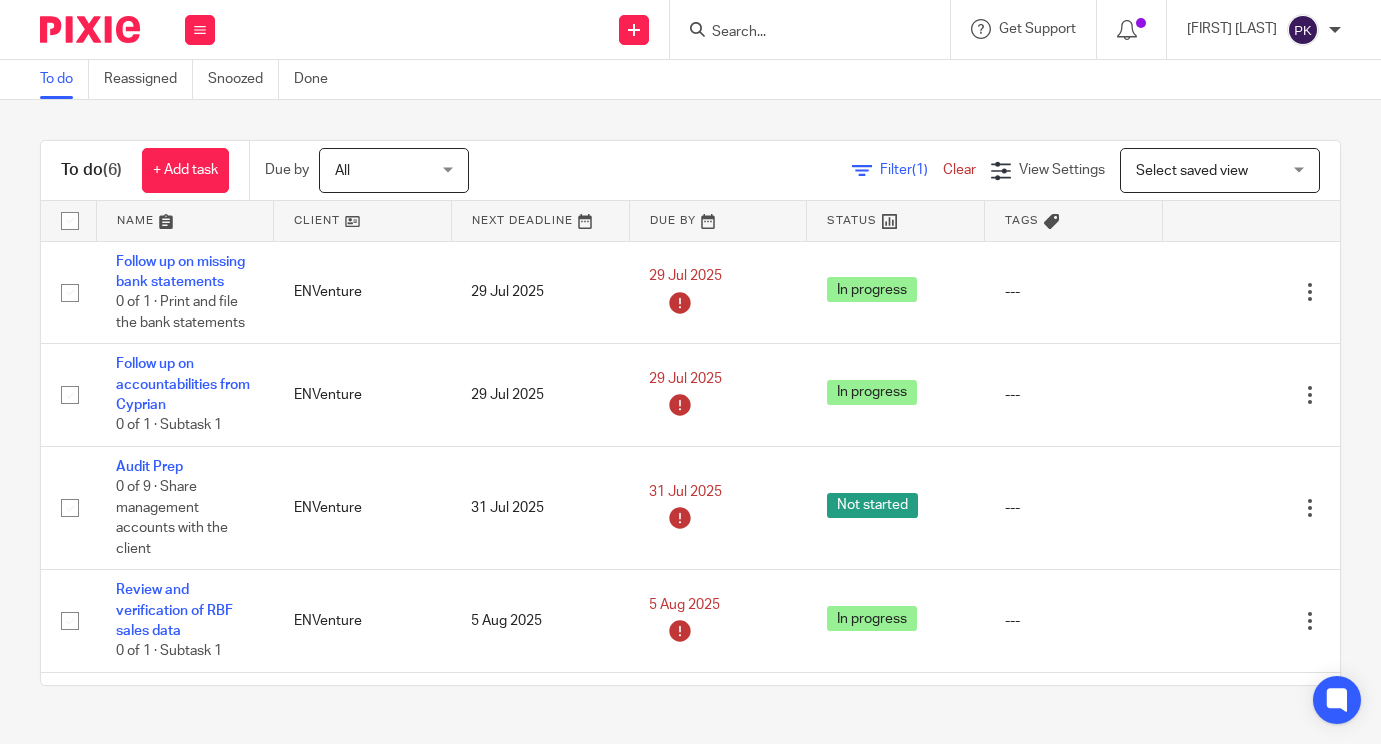 scroll, scrollTop: 0, scrollLeft: 0, axis: both 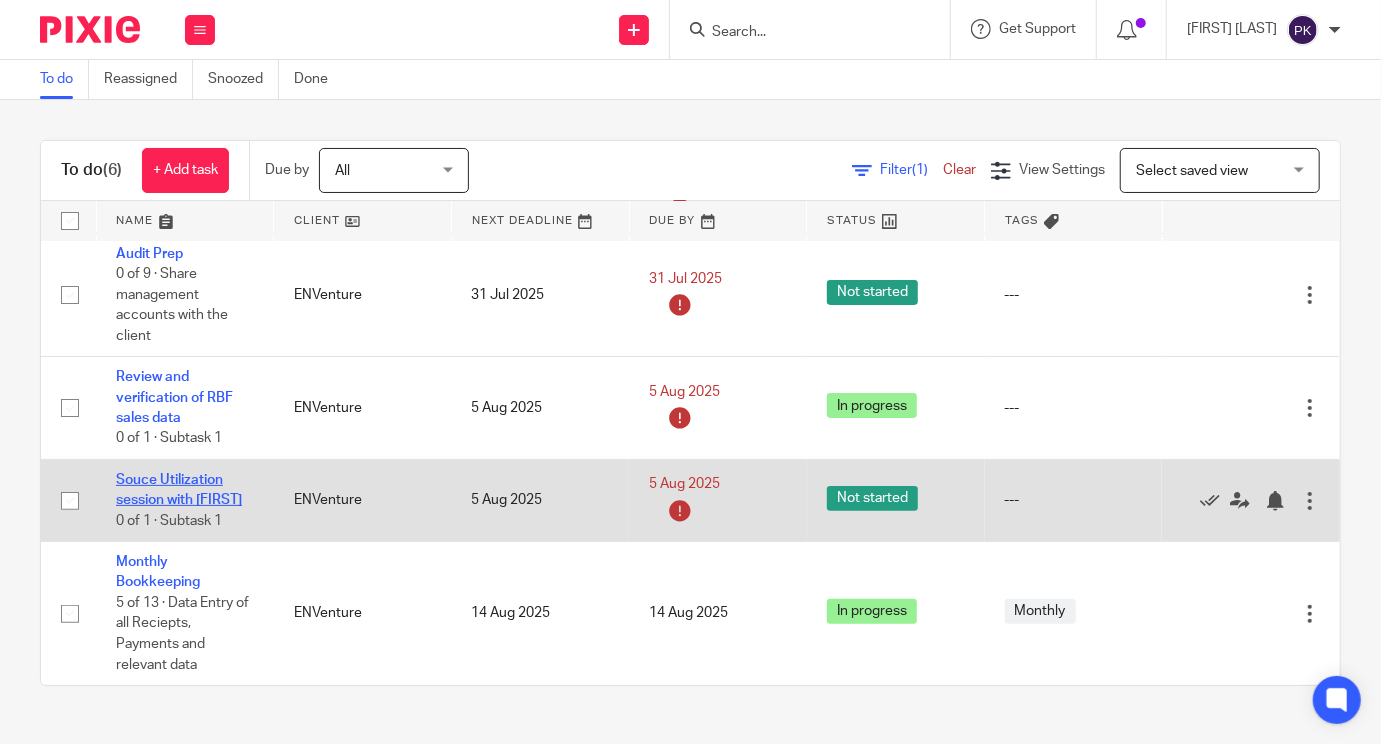 click on "Souce Utilization session with Bernard" at bounding box center (179, 490) 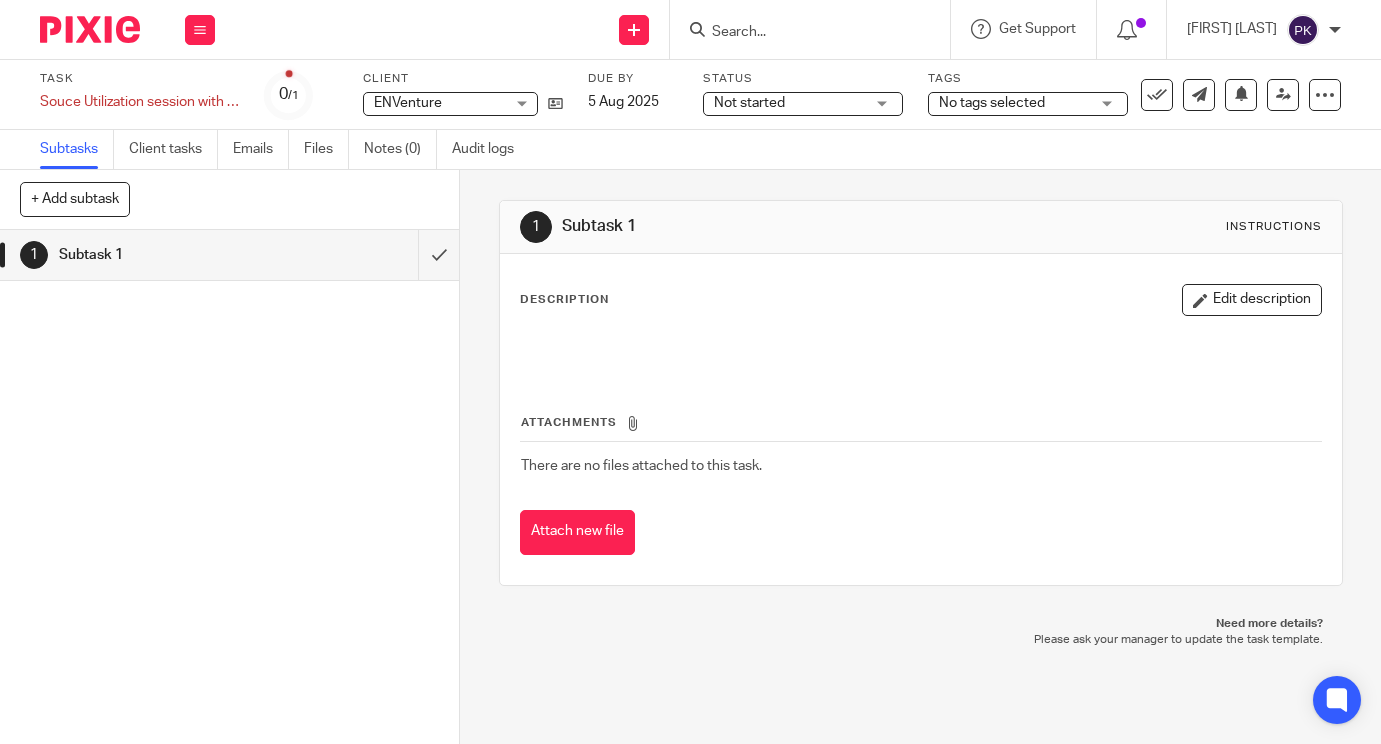 scroll, scrollTop: 0, scrollLeft: 0, axis: both 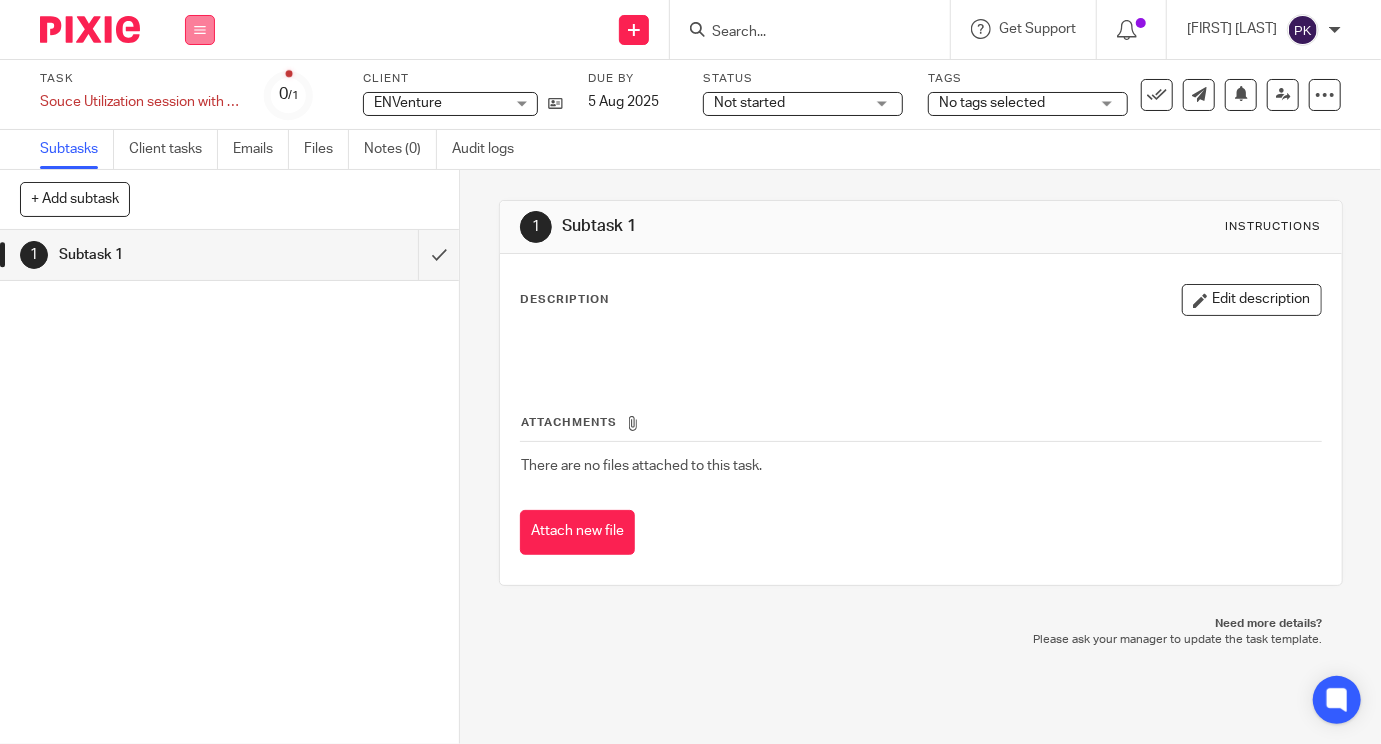 click at bounding box center [200, 30] 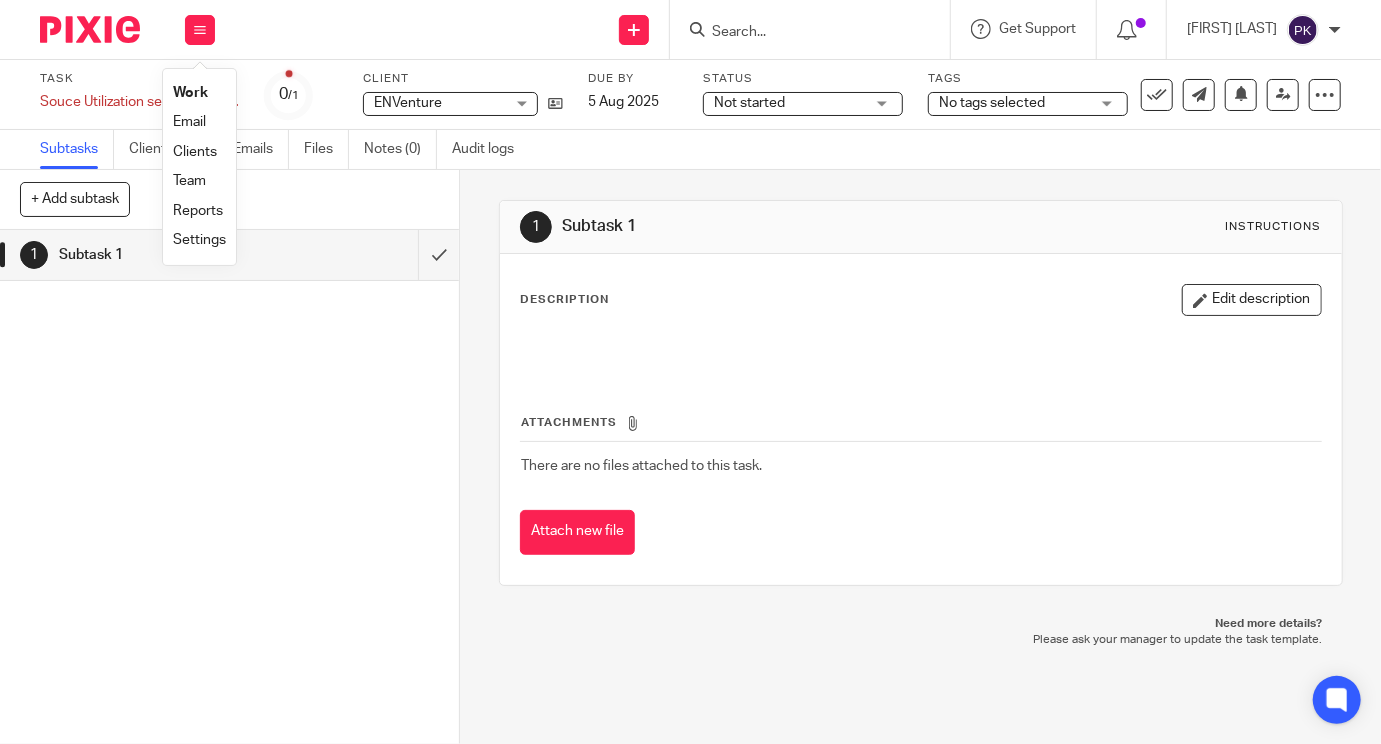 click on "Work" at bounding box center [190, 93] 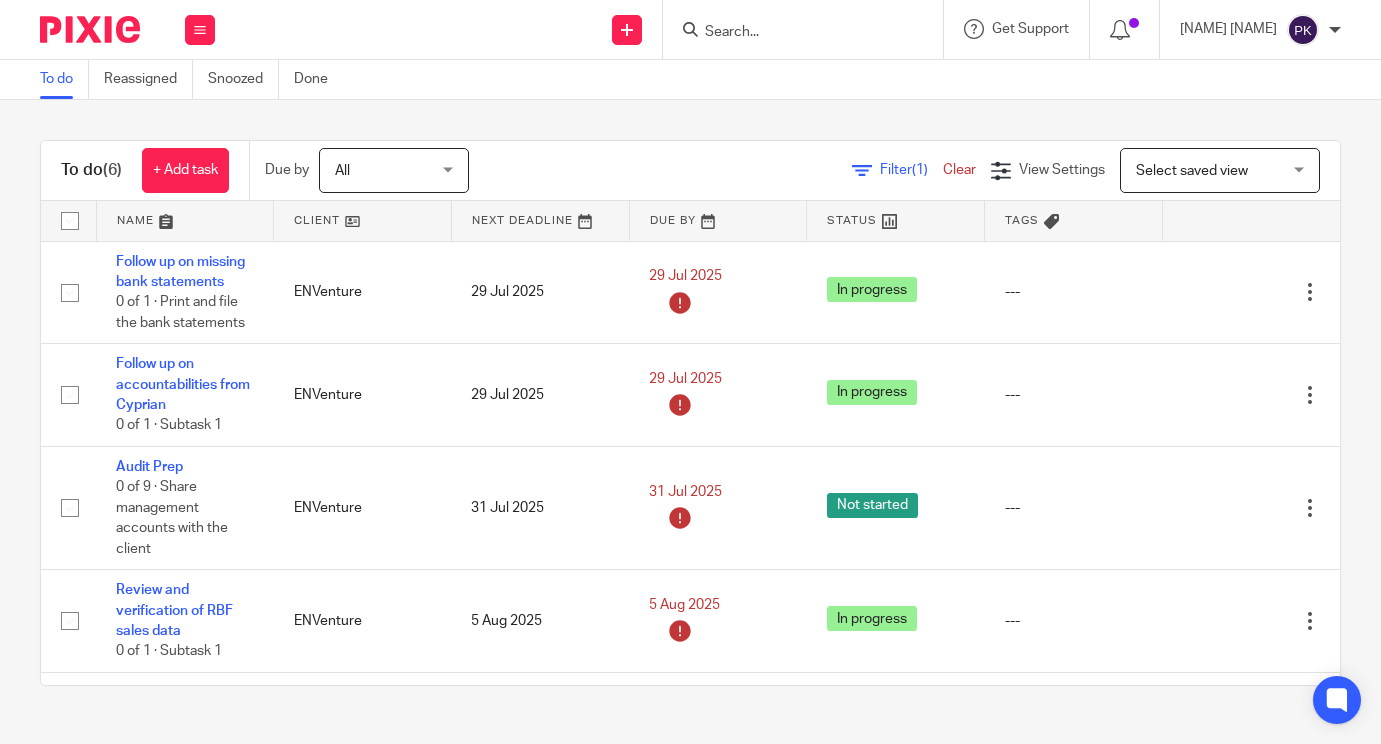 scroll, scrollTop: 0, scrollLeft: 0, axis: both 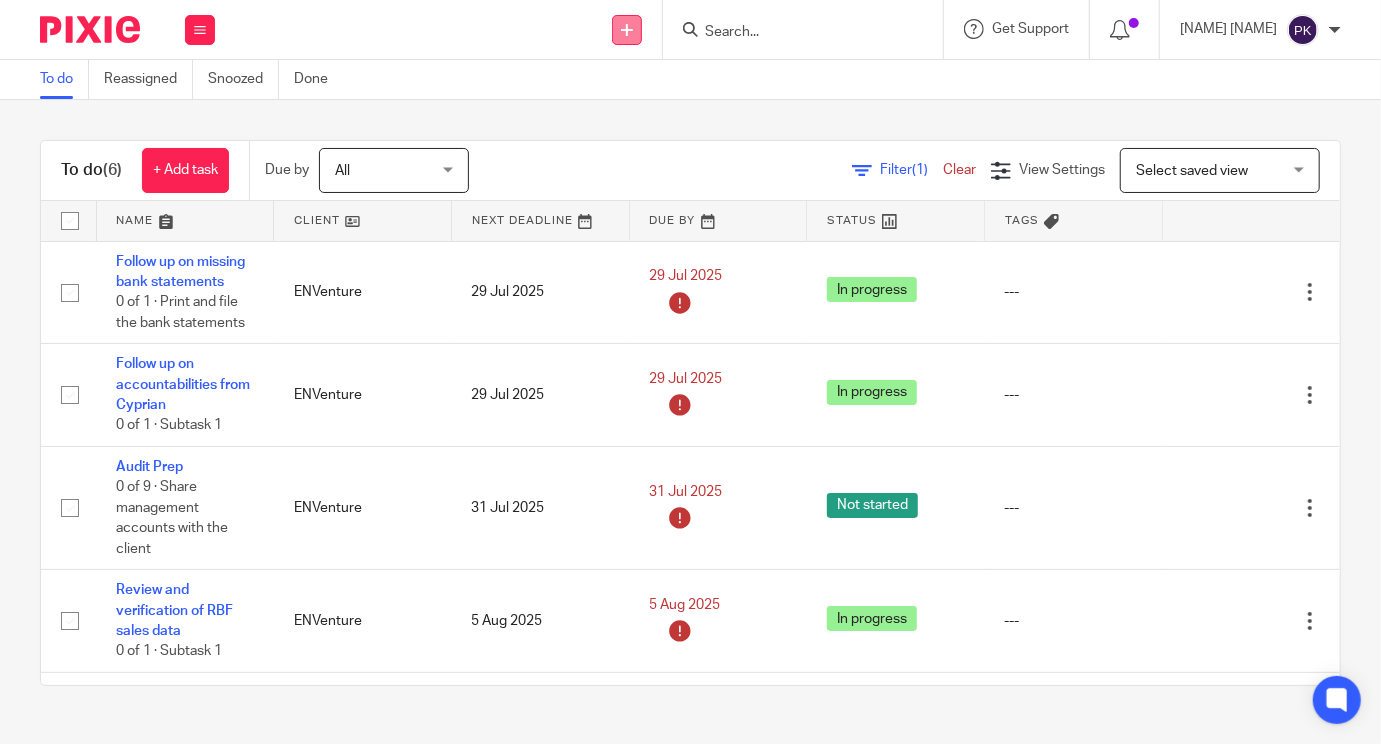 click at bounding box center (627, 30) 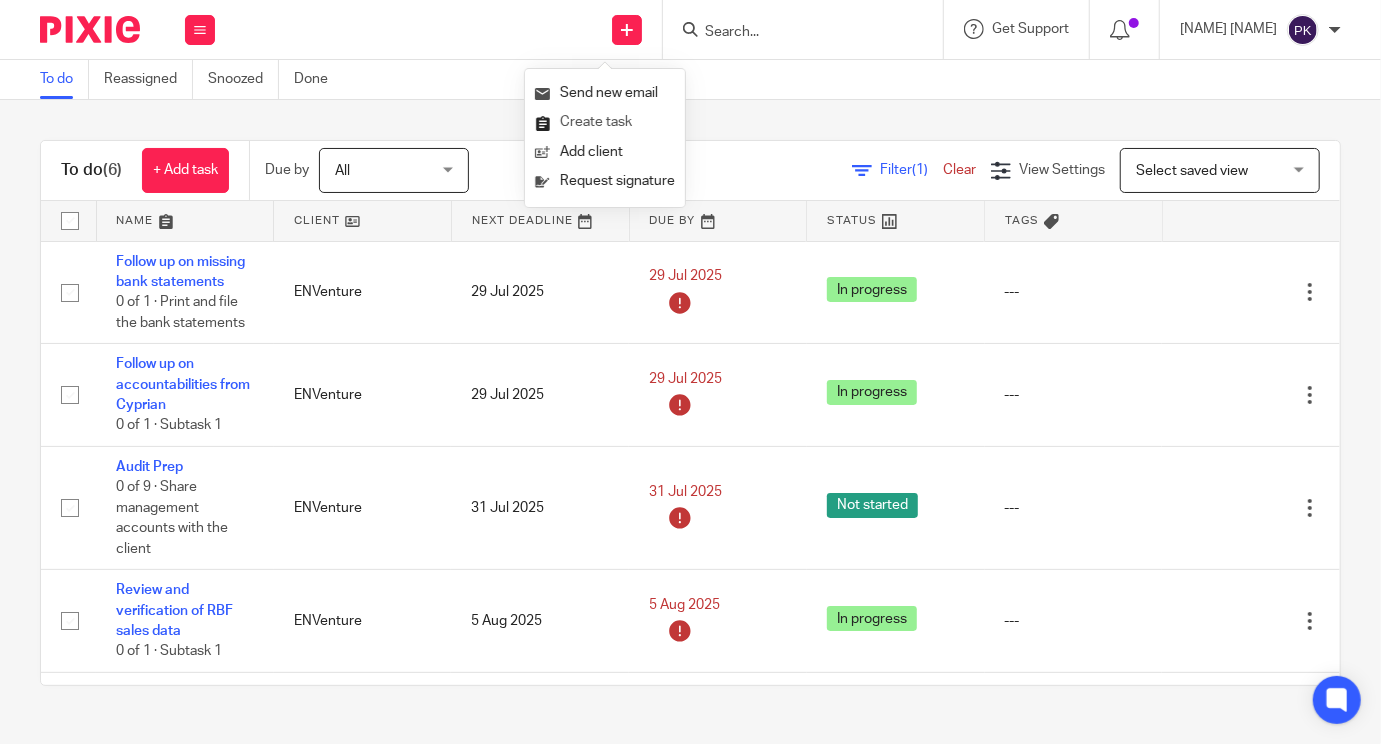 click on "Create task" at bounding box center [605, 122] 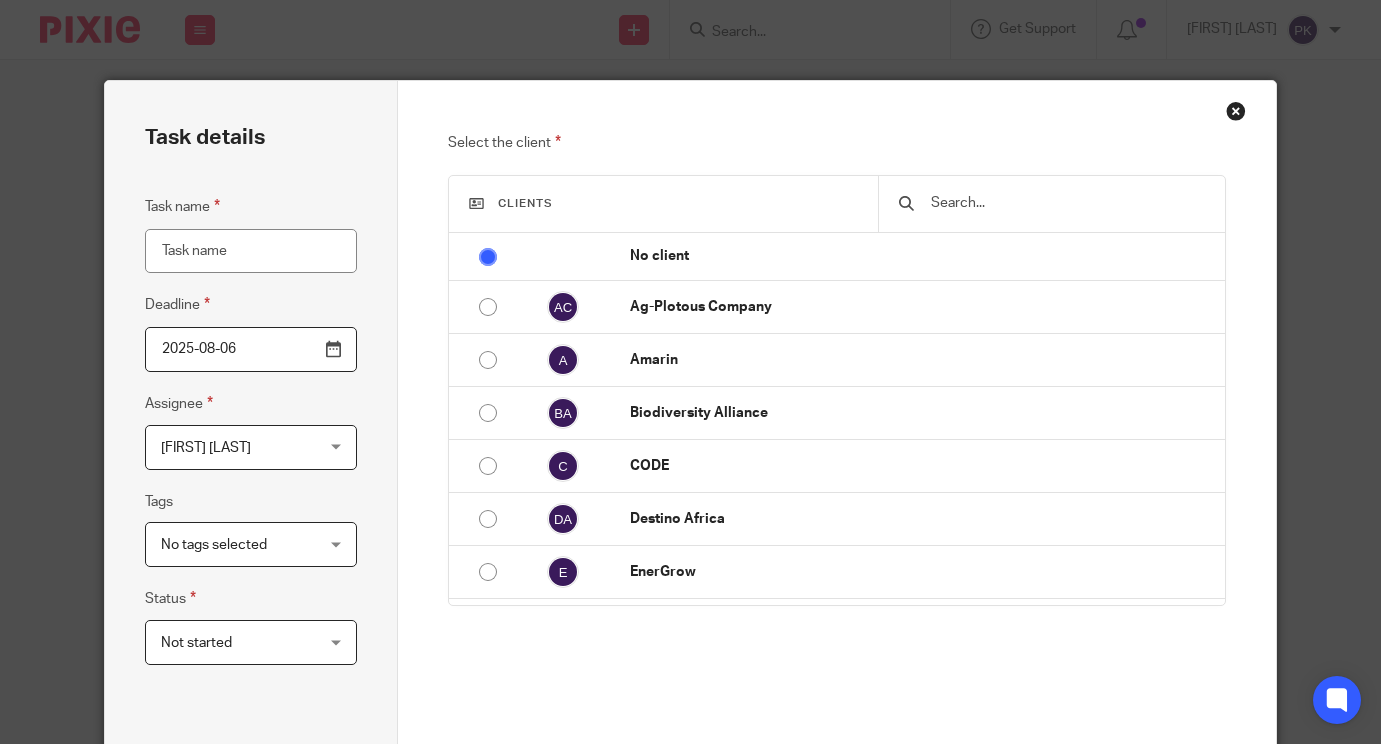 scroll, scrollTop: 0, scrollLeft: 0, axis: both 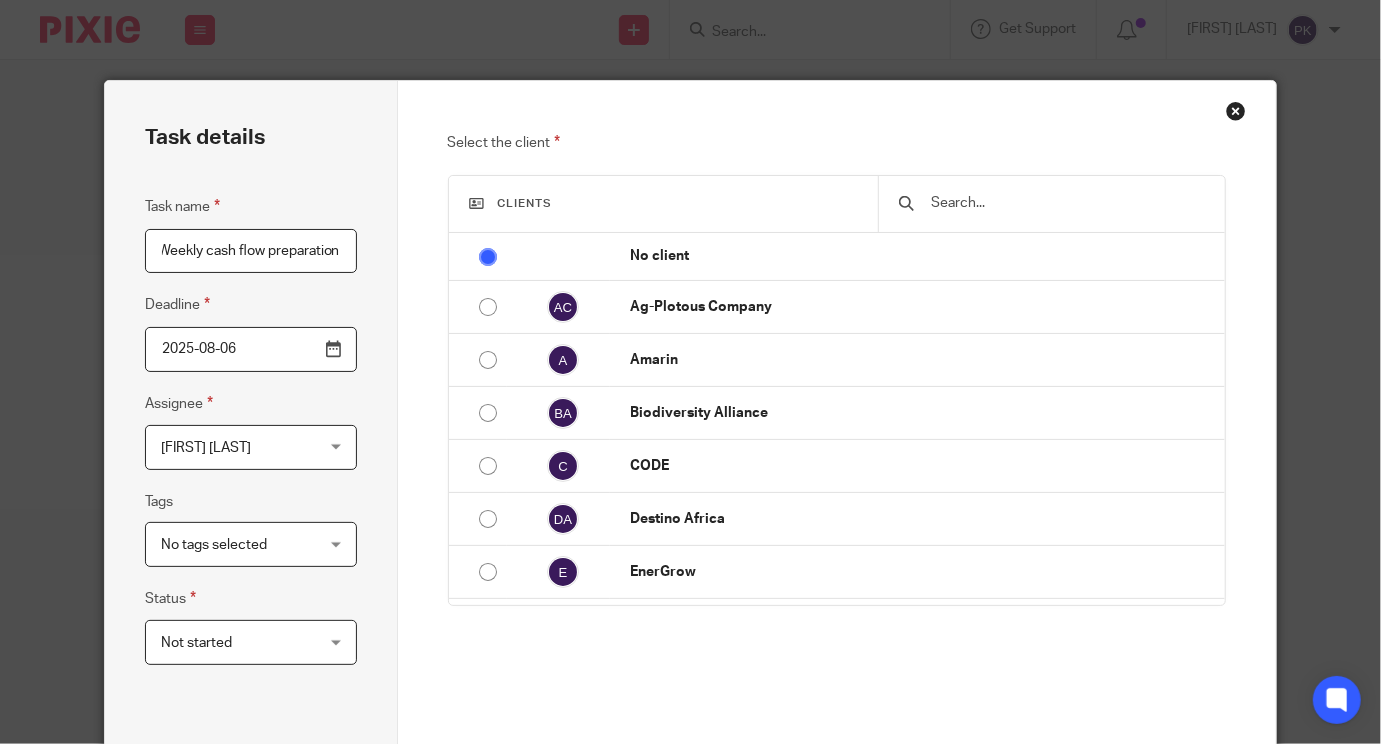 type on "Weekly cash flow preparation" 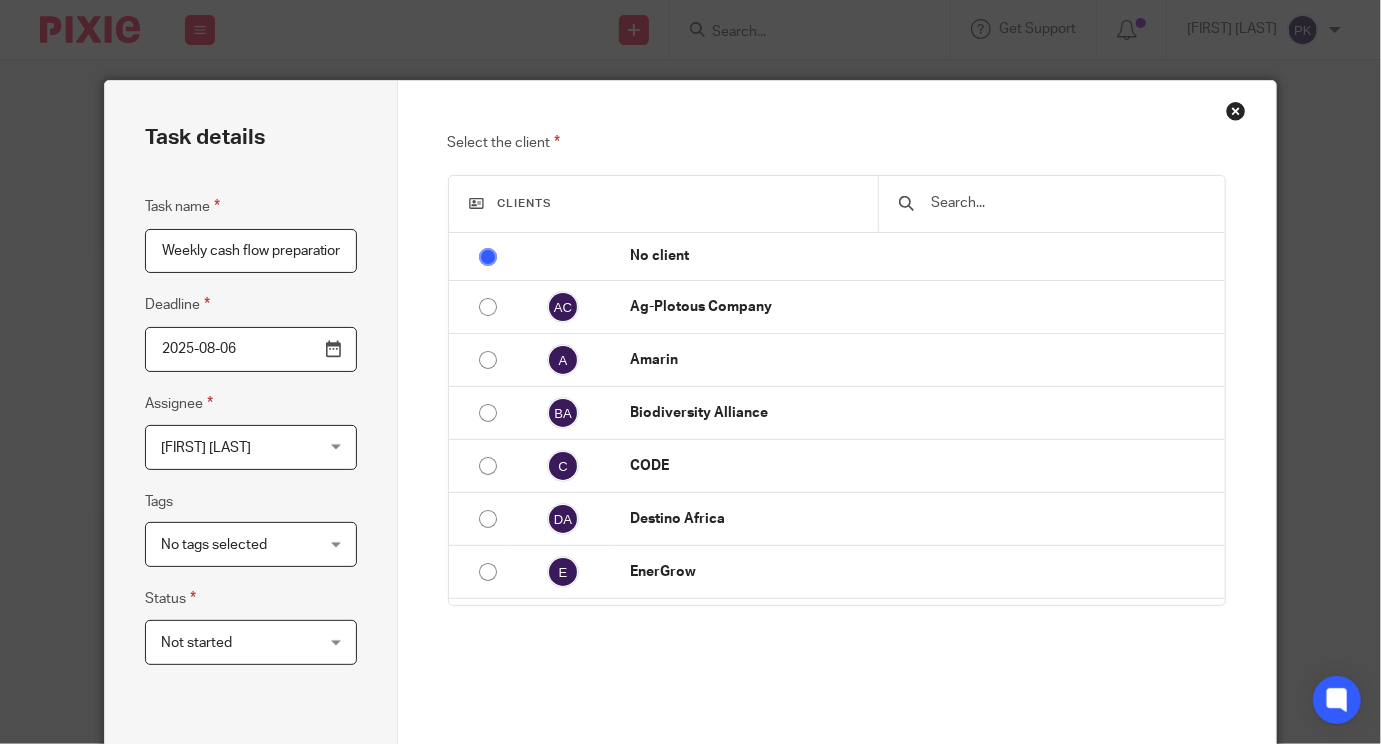 click at bounding box center (1051, 204) 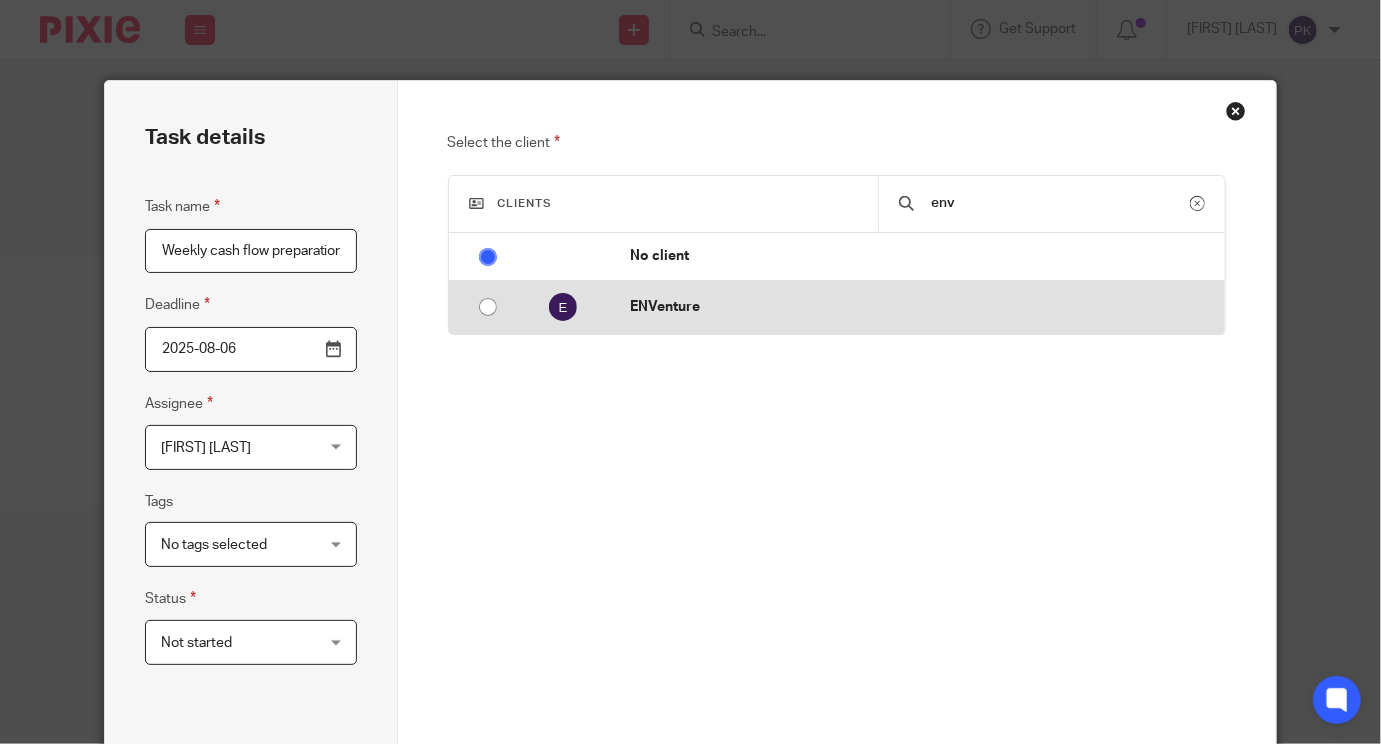 type on "env" 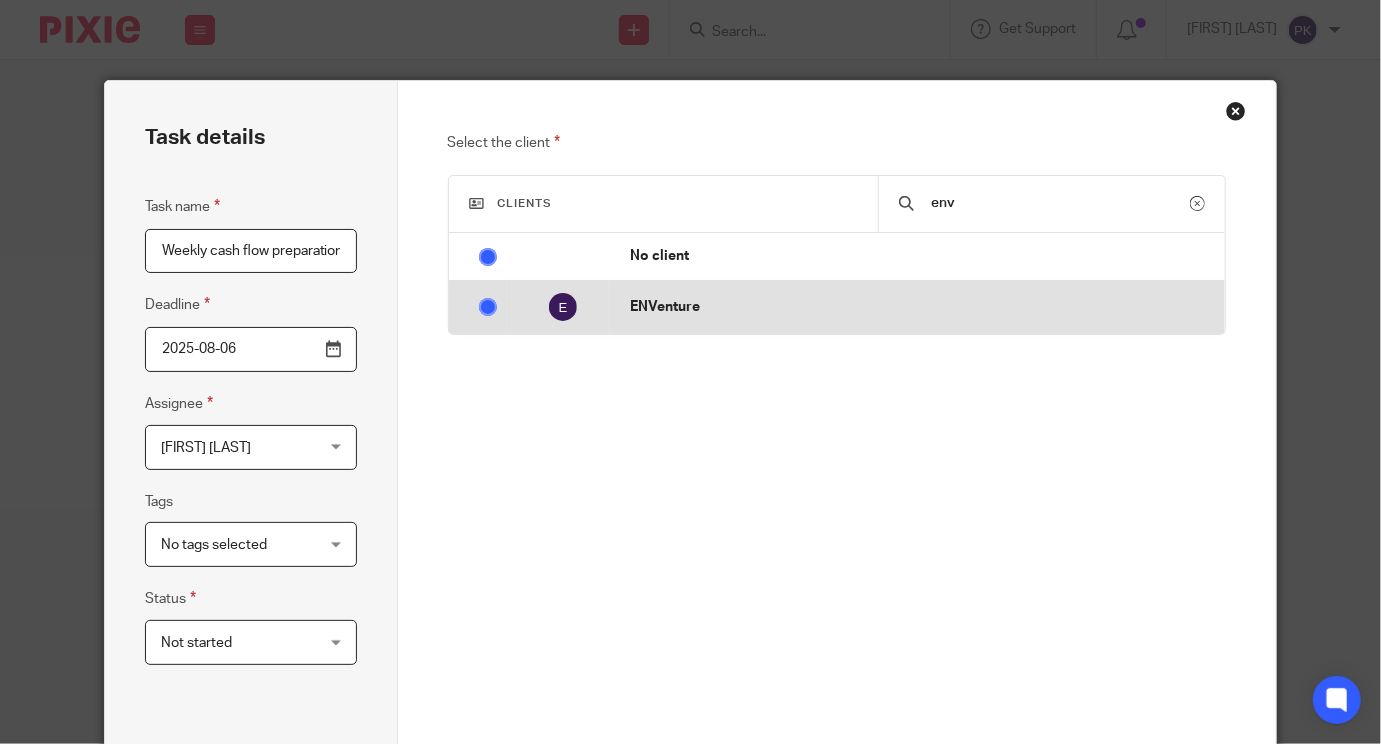radio on "false" 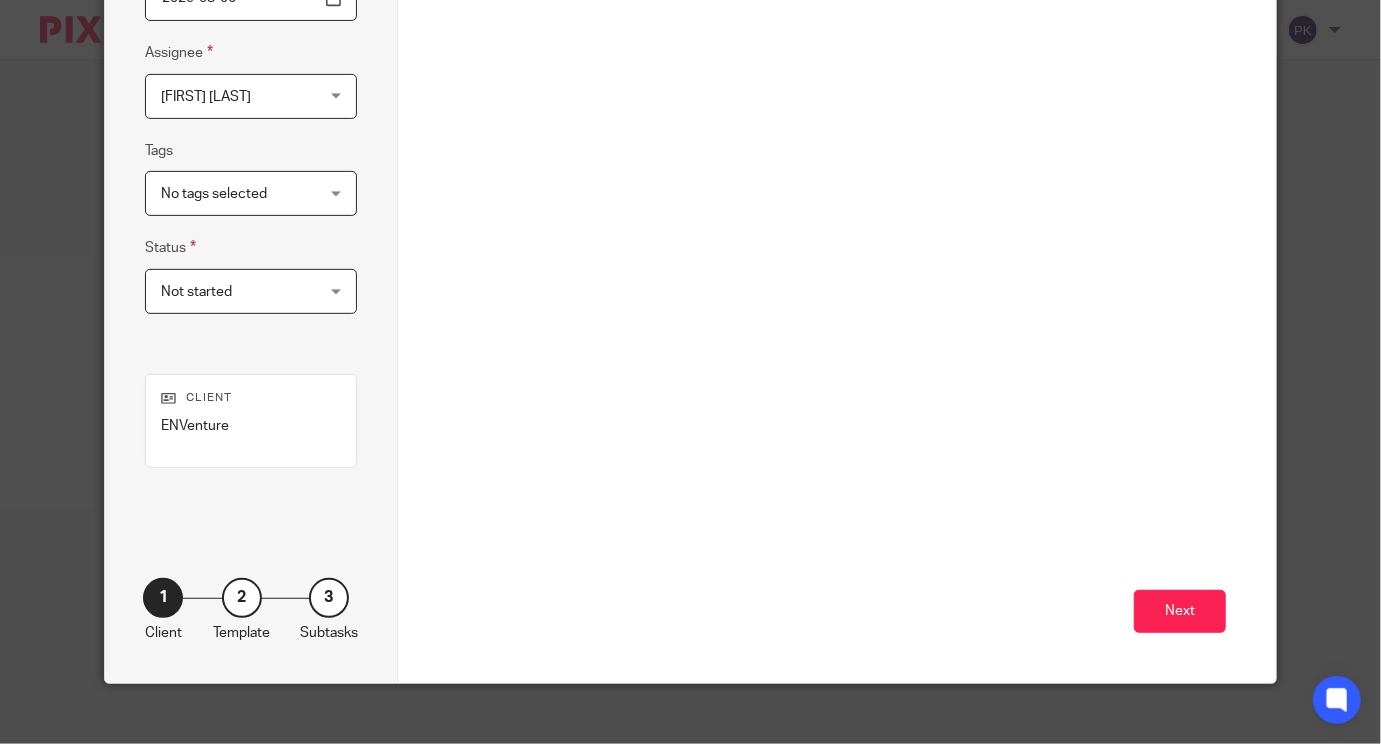 scroll, scrollTop: 370, scrollLeft: 0, axis: vertical 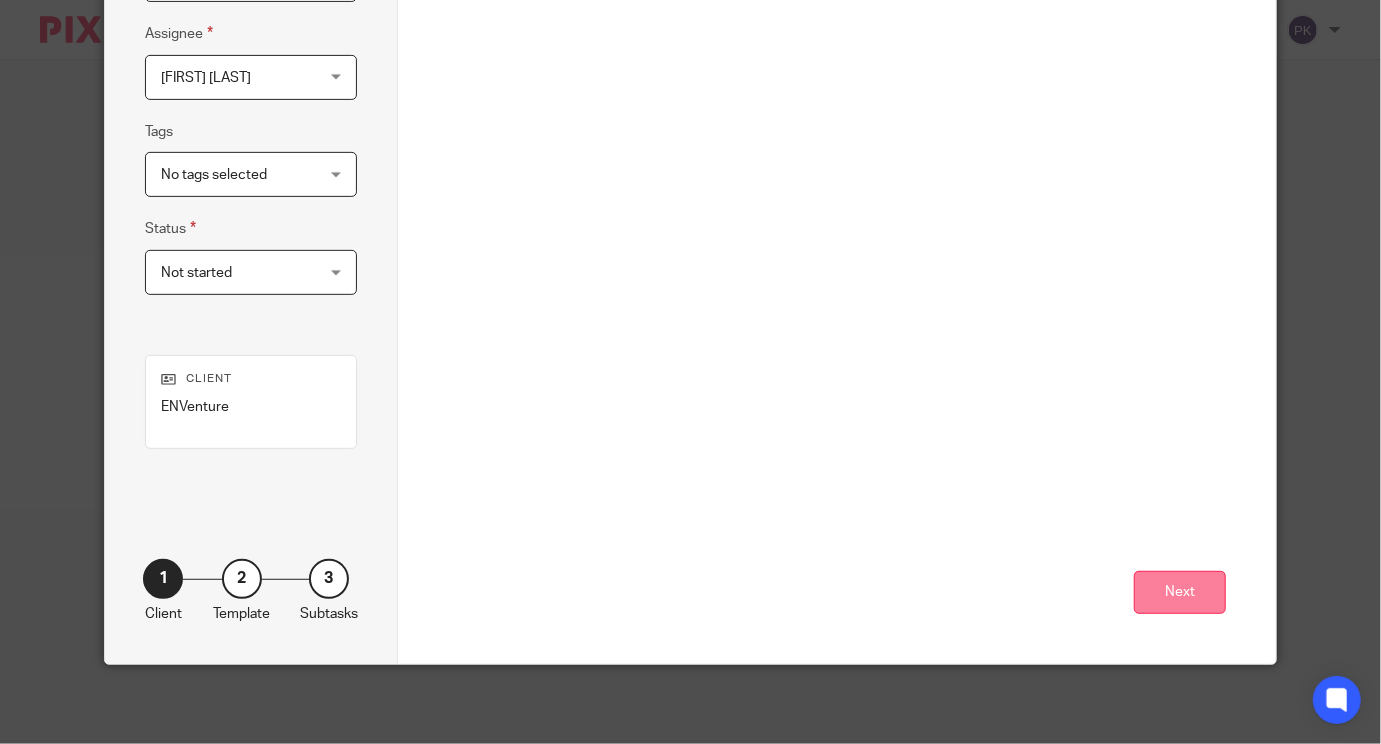 drag, startPoint x: 1180, startPoint y: 616, endPoint x: 1168, endPoint y: 603, distance: 17.691807 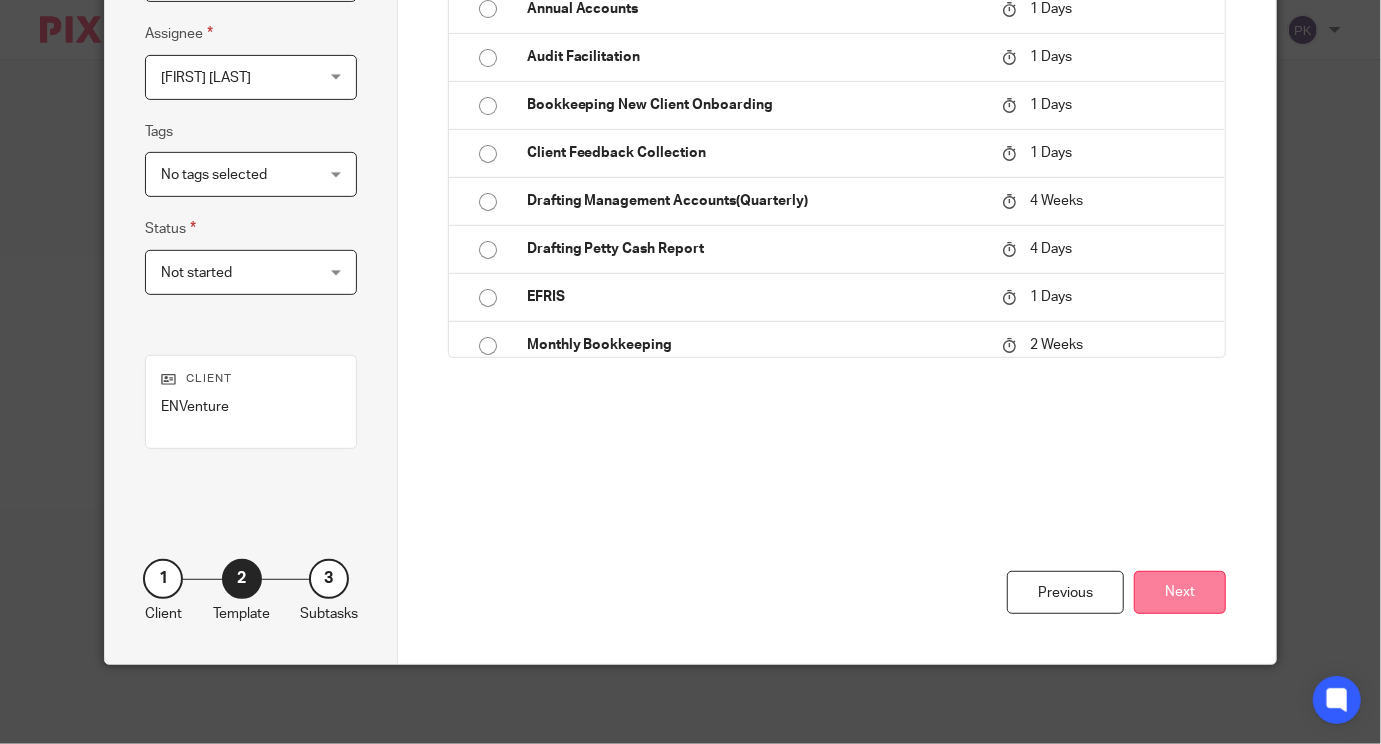 click on "Next" at bounding box center (1180, 592) 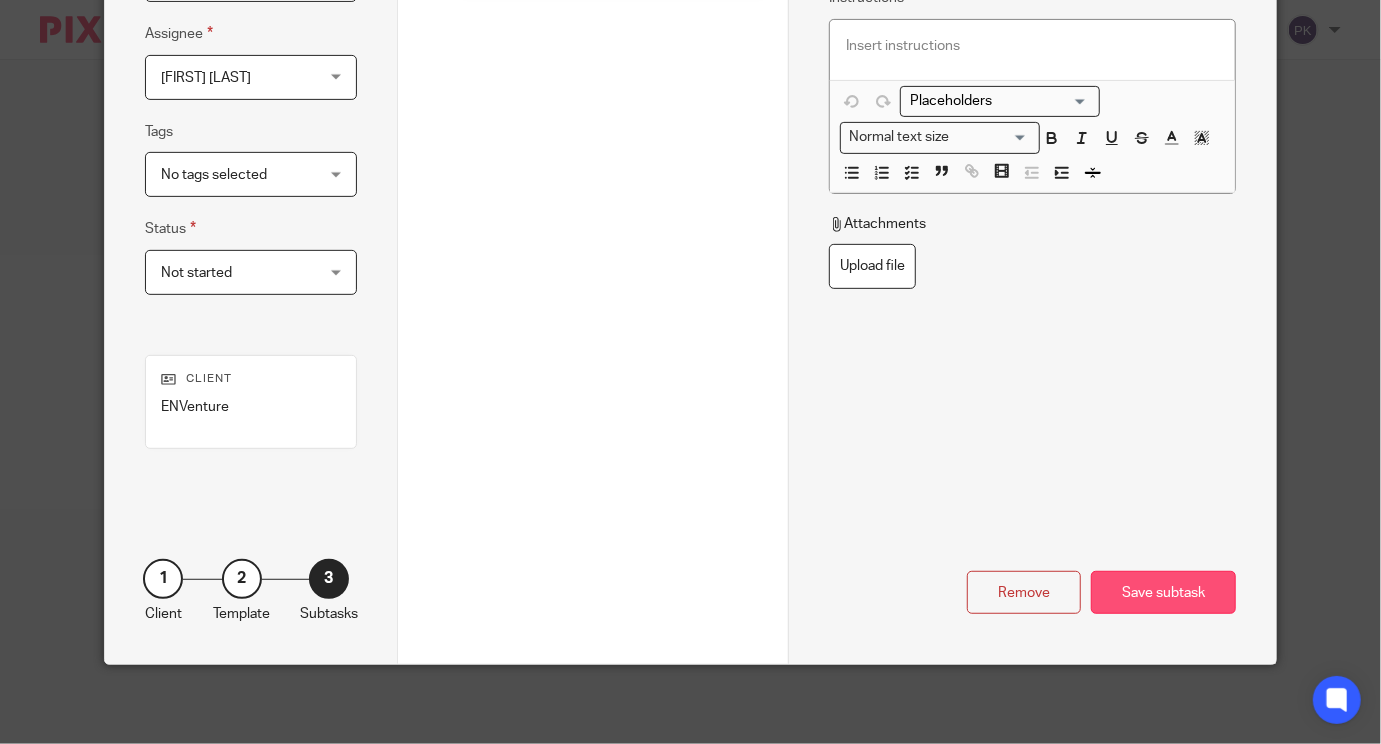click on "Save subtask" at bounding box center [1163, 592] 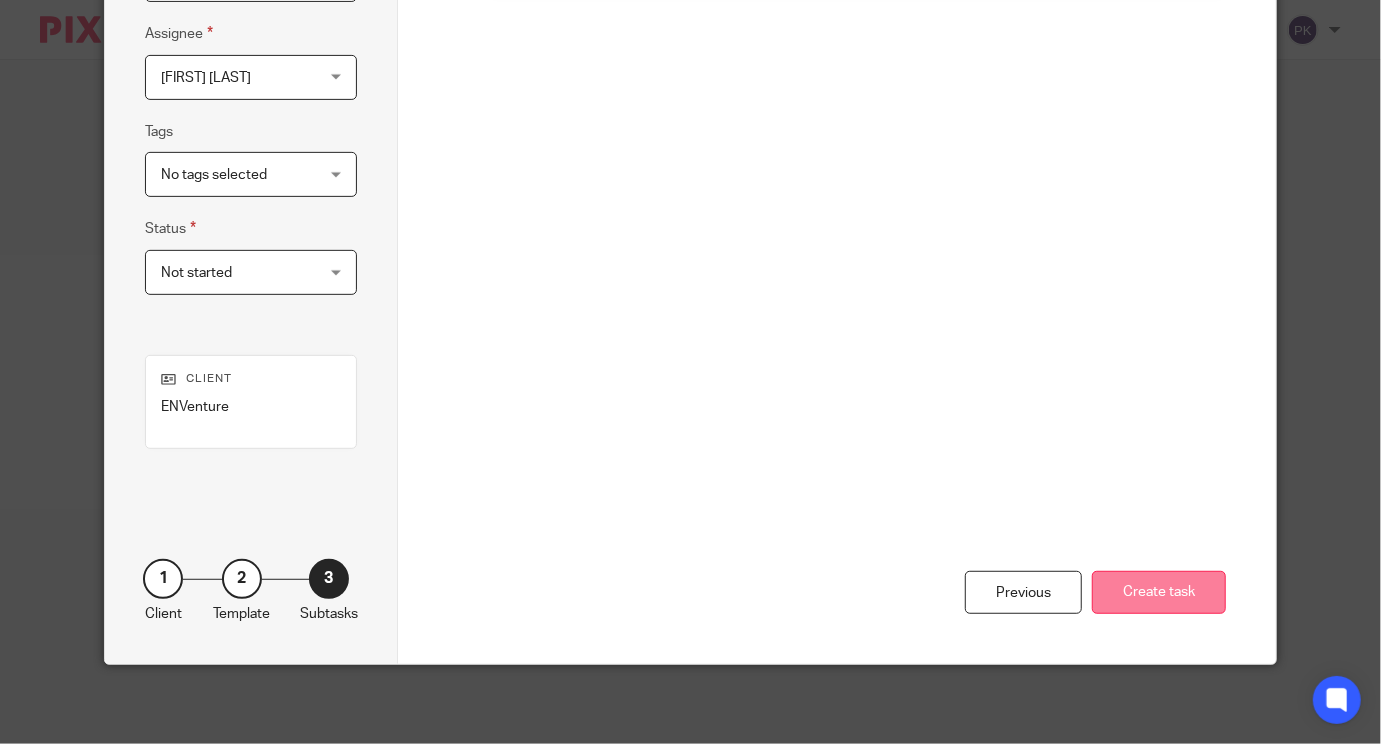 click on "Create task" at bounding box center (1159, 592) 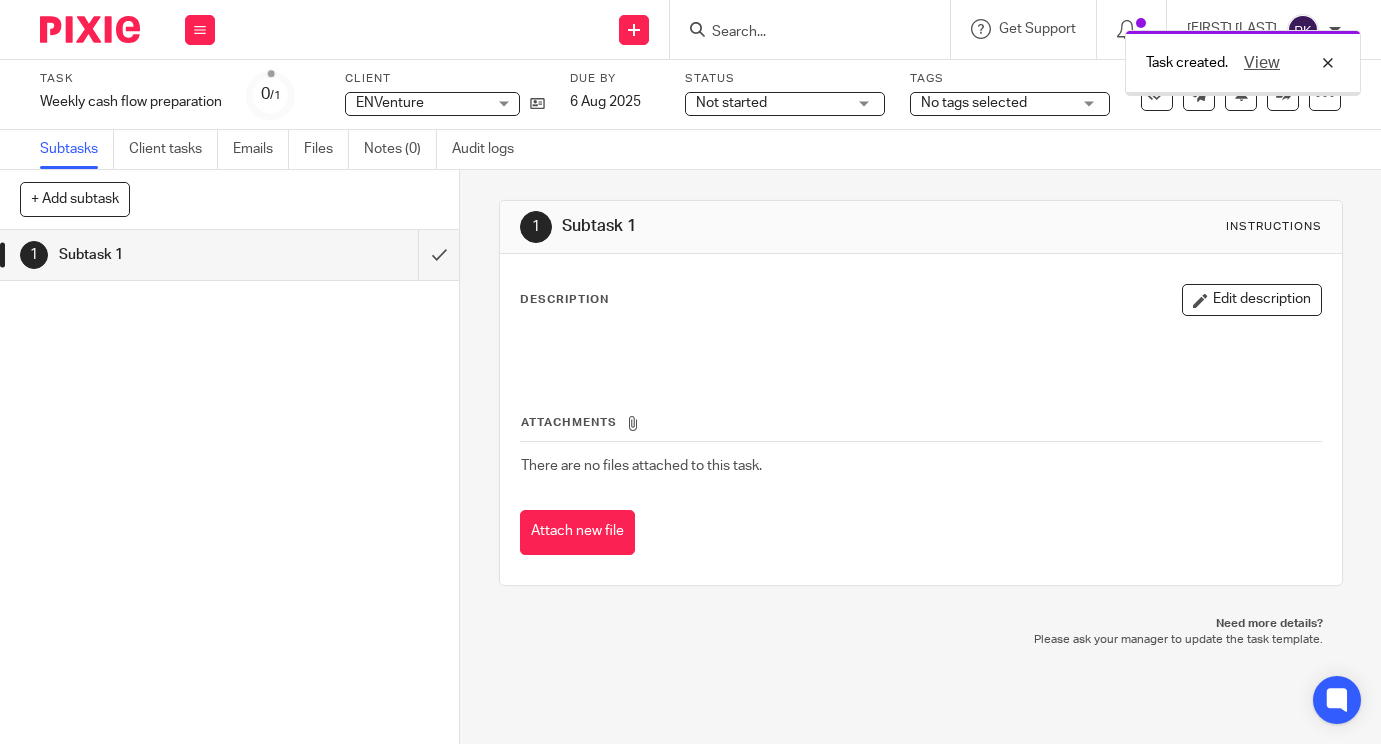 scroll, scrollTop: 0, scrollLeft: 0, axis: both 